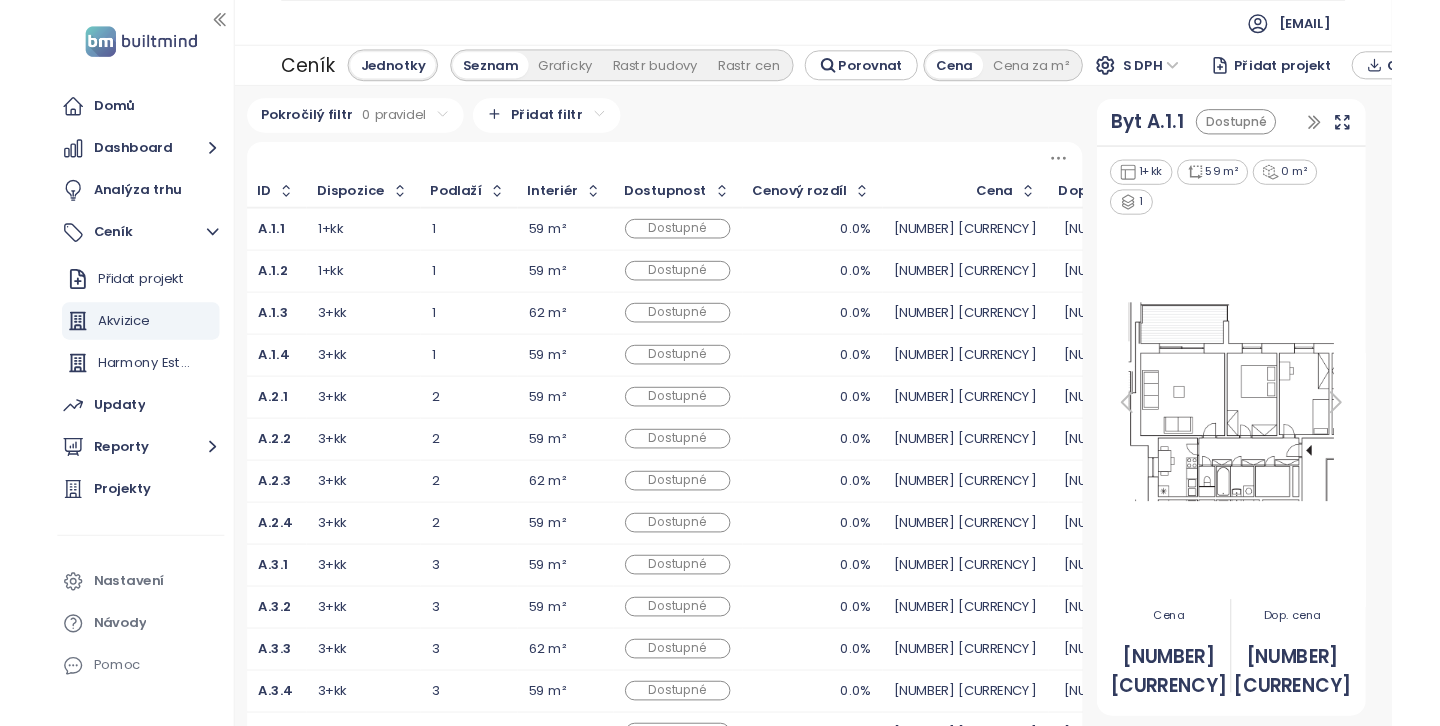 scroll, scrollTop: 0, scrollLeft: 0, axis: both 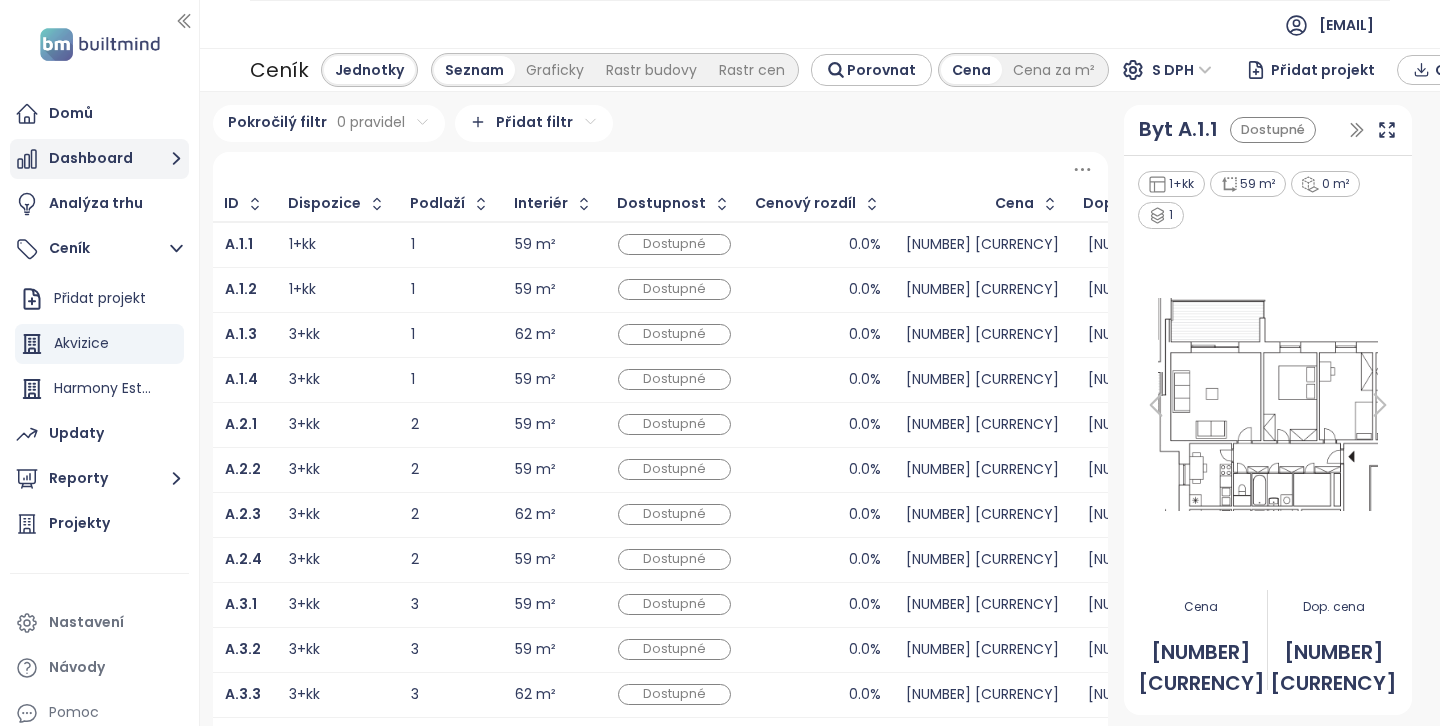 click on "Dashboard" at bounding box center [99, 159] 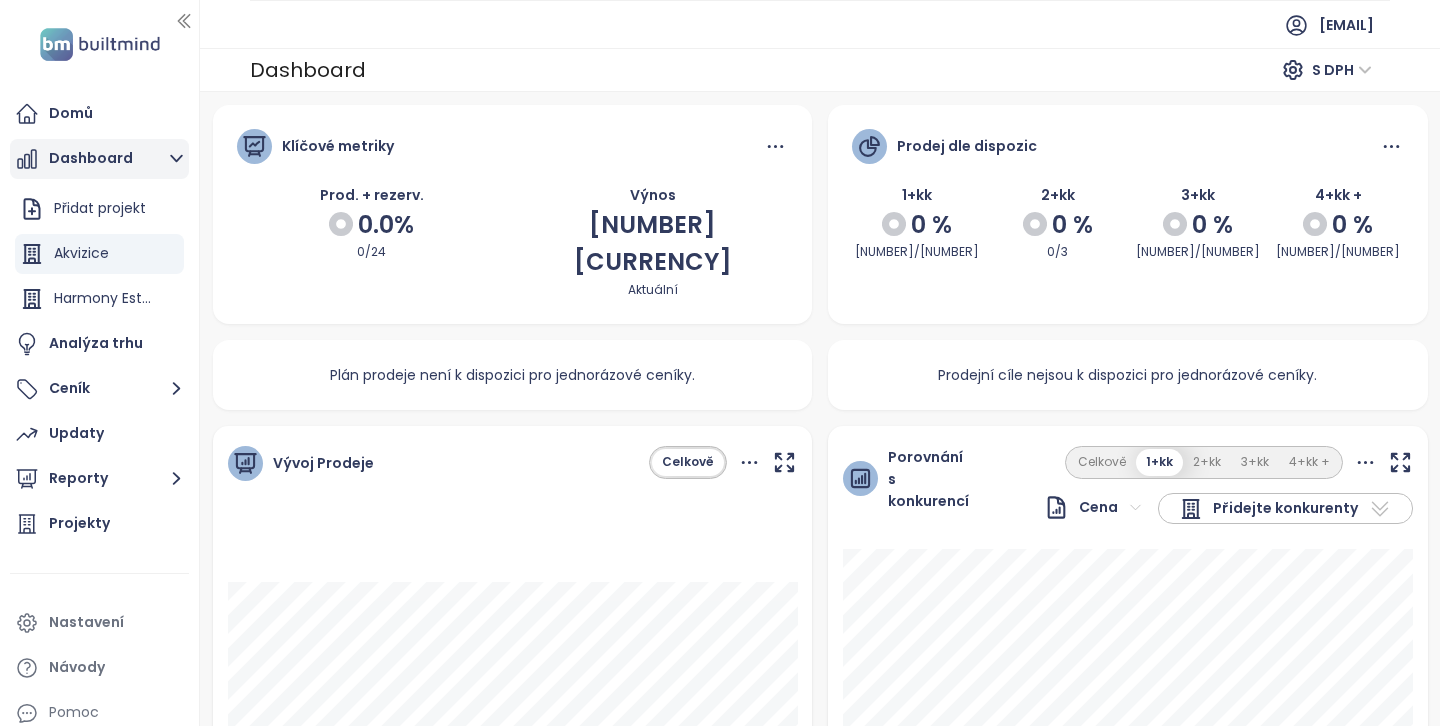 click 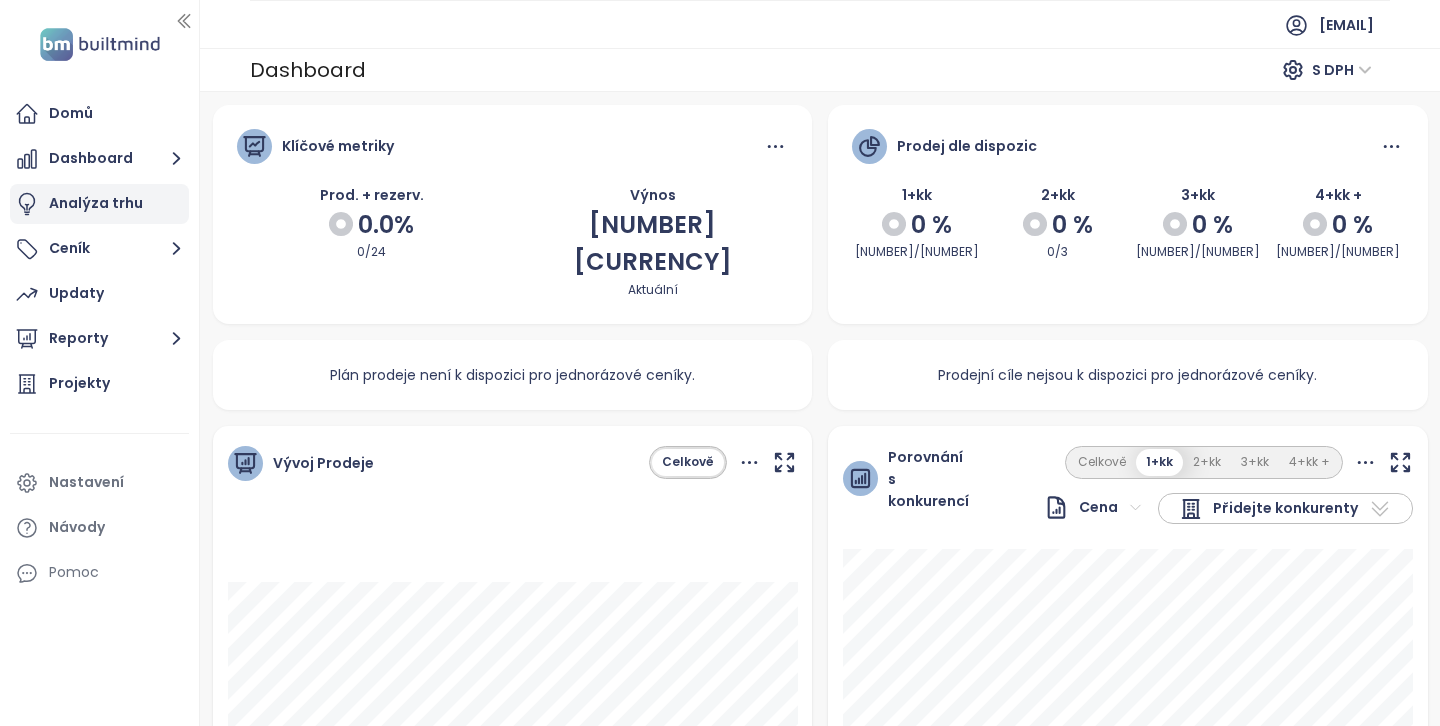 click on "Analýza trhu" at bounding box center [96, 203] 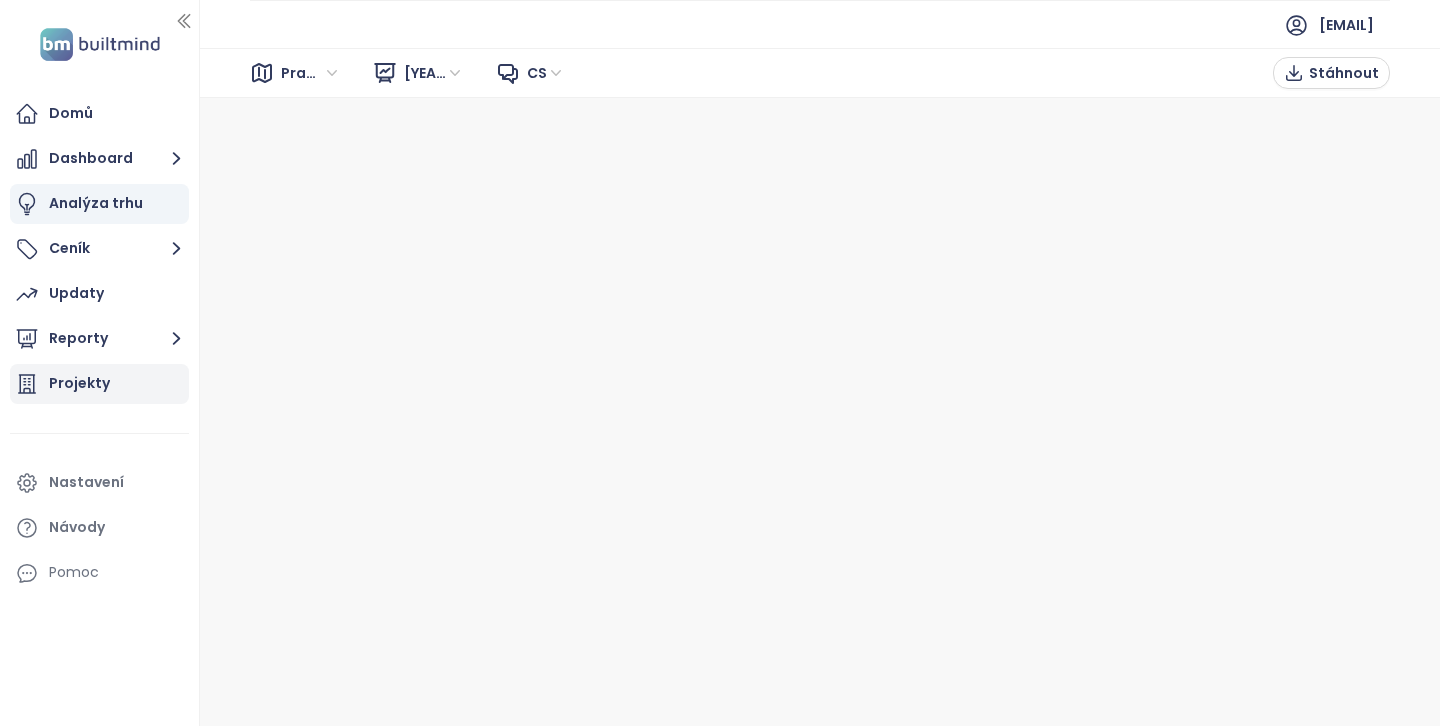 click on "Projekty" at bounding box center (79, 383) 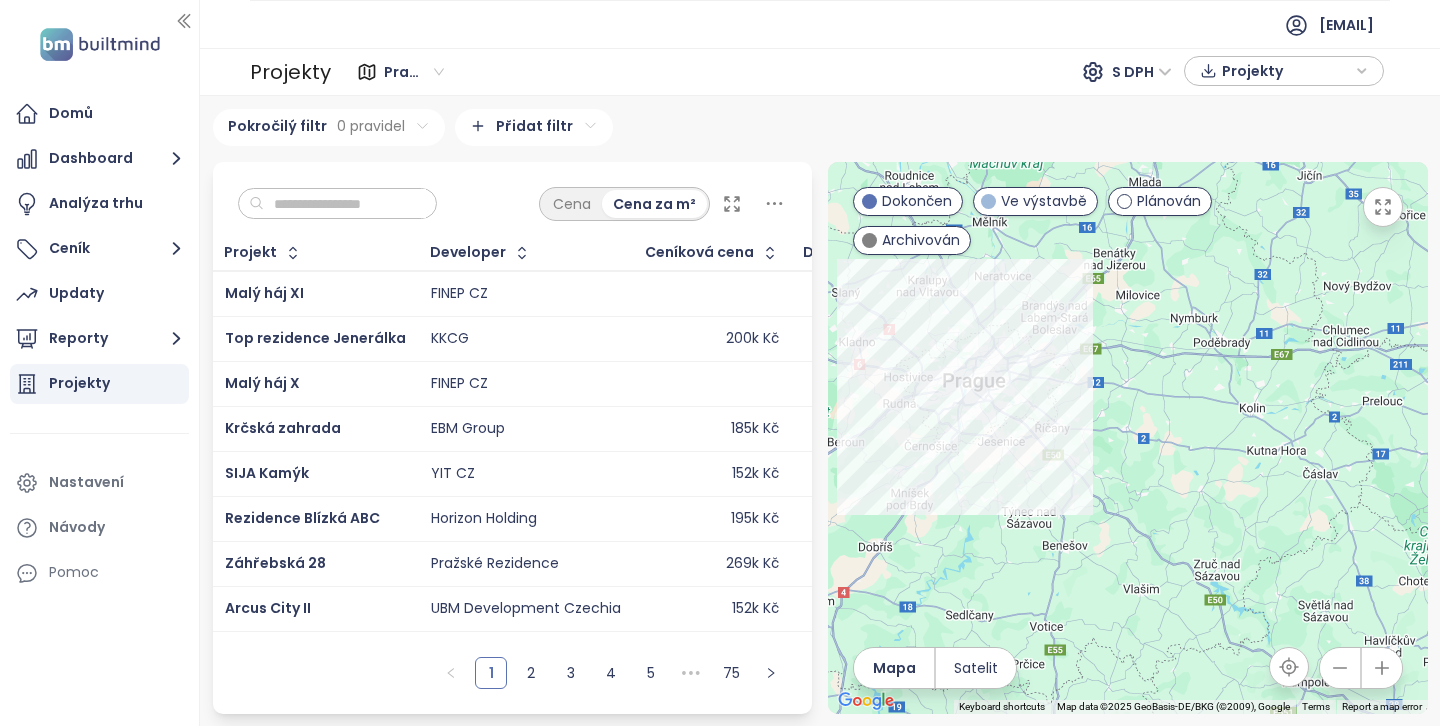 click 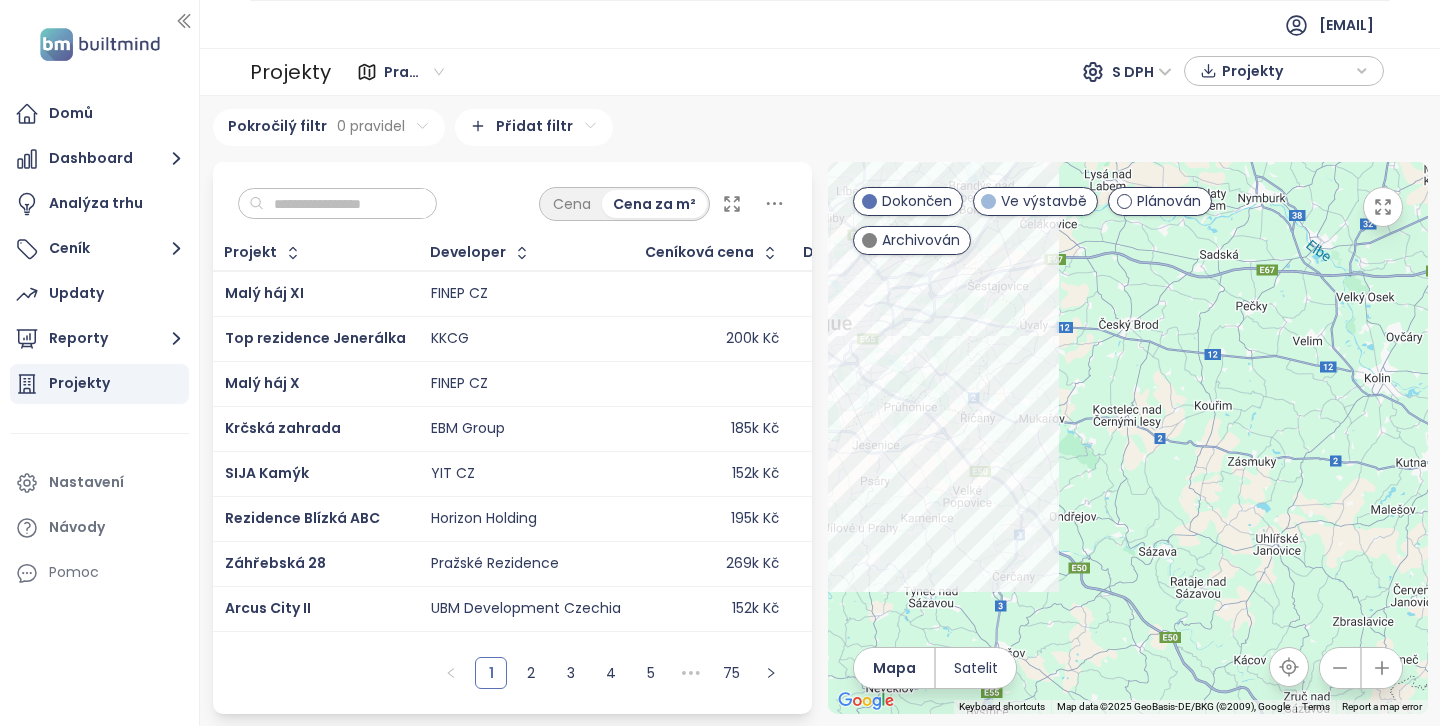 click 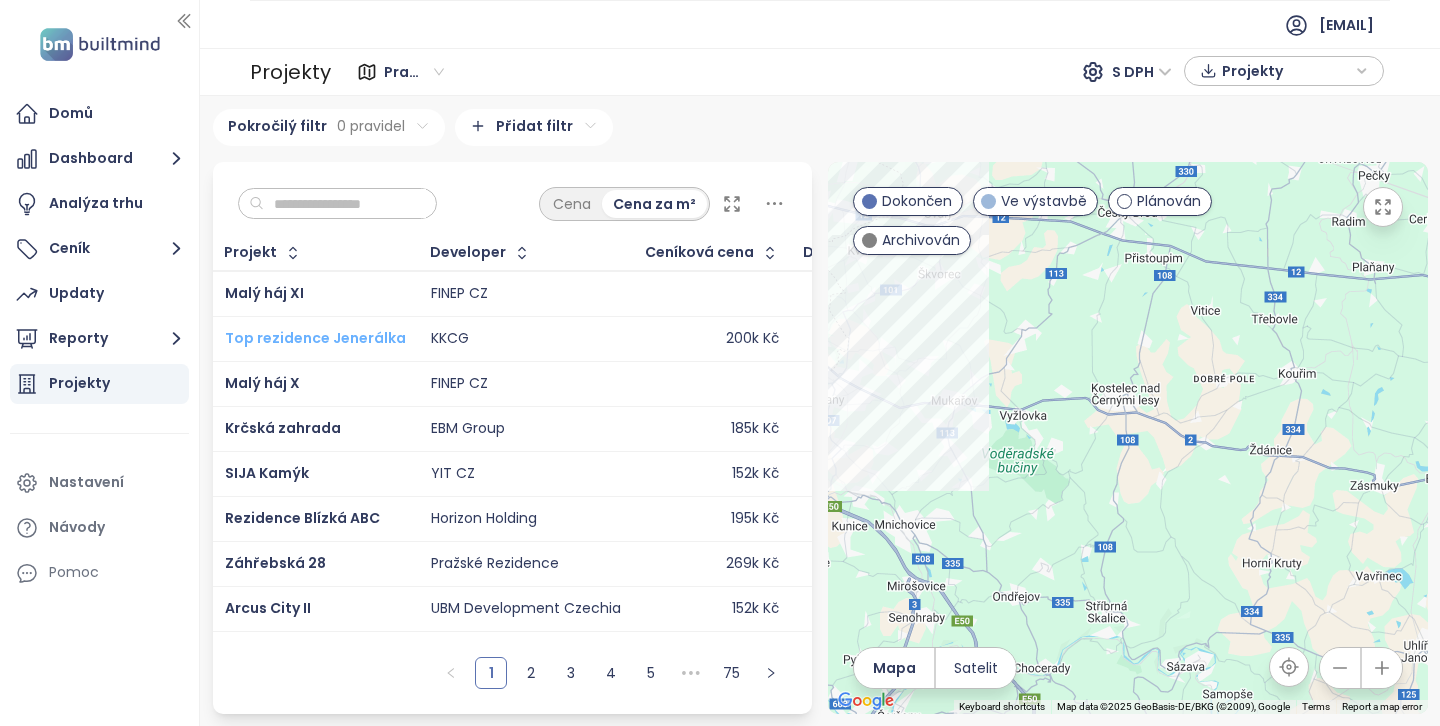 click on "Top rezidence Jenerálka" at bounding box center (315, 338) 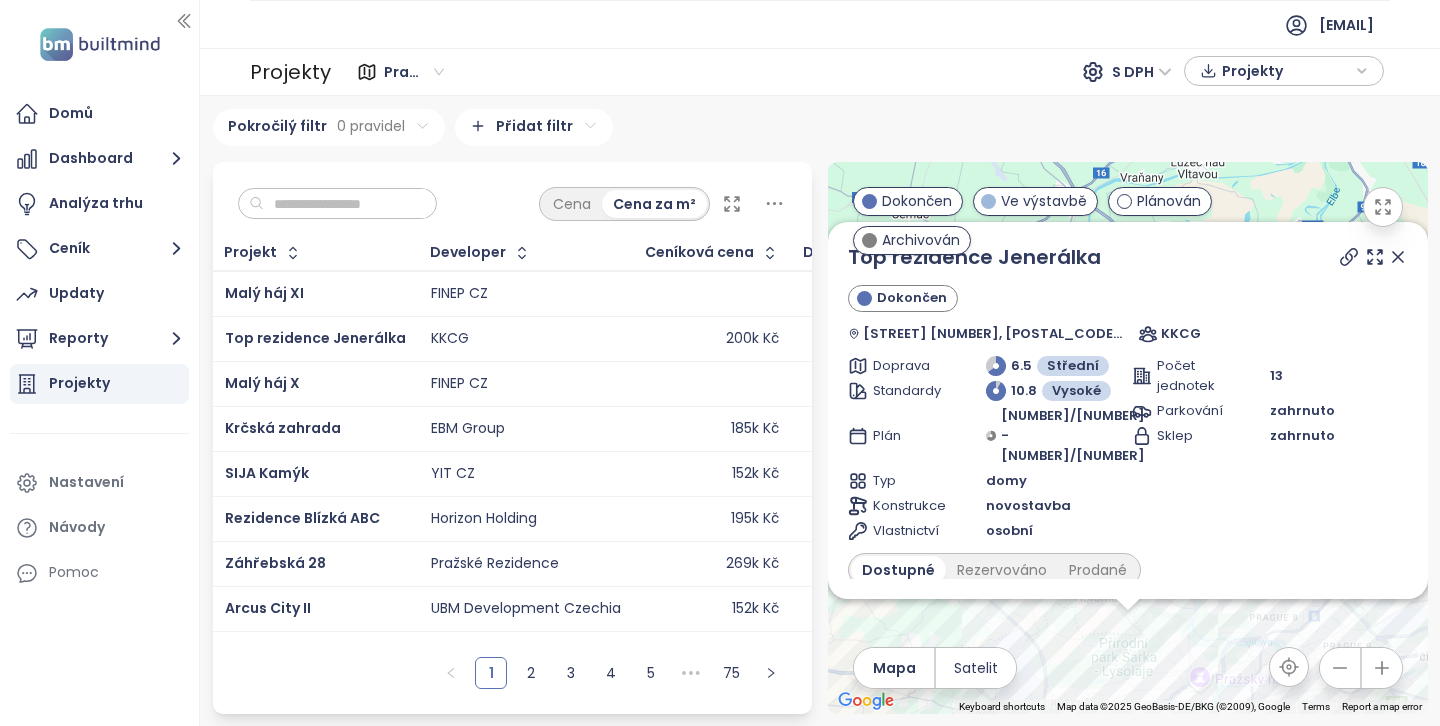 click on "Malý háj X" at bounding box center [315, 384] 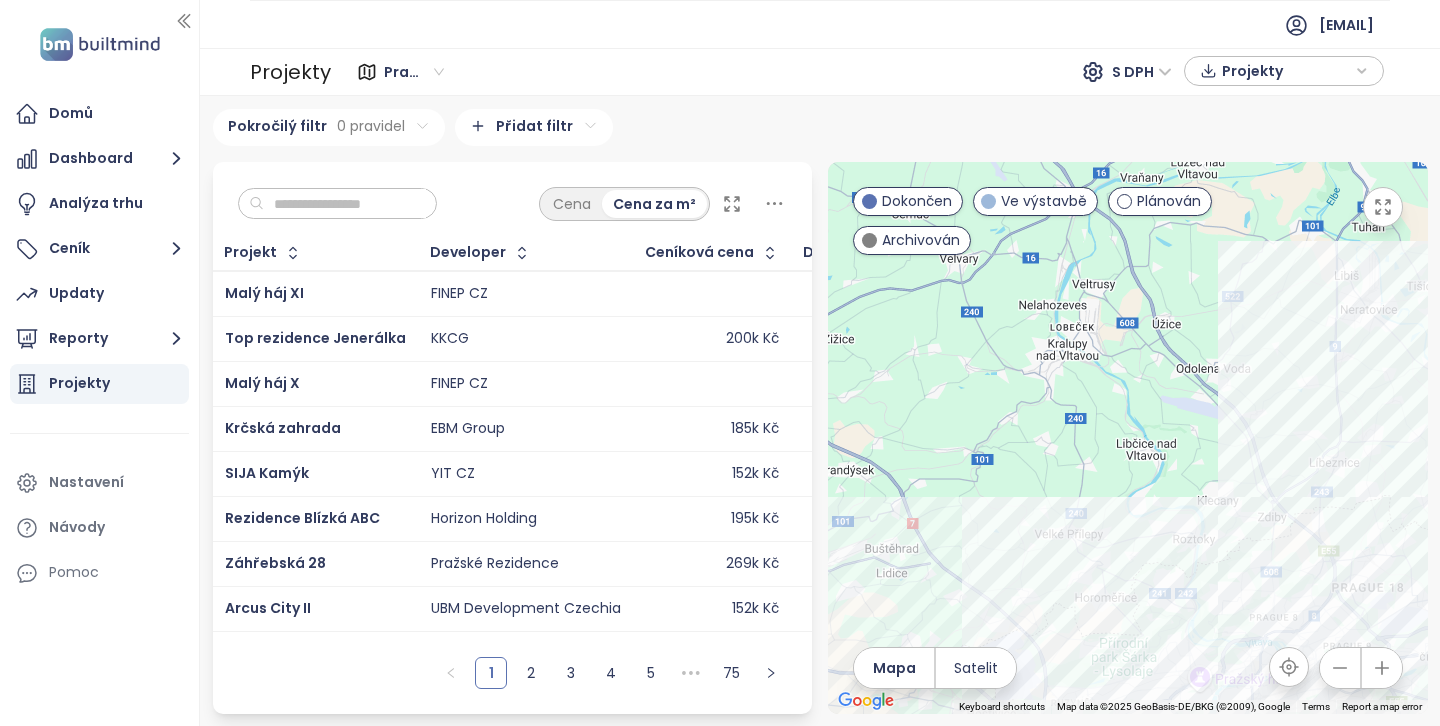 click on "Malý háj X" at bounding box center [262, 383] 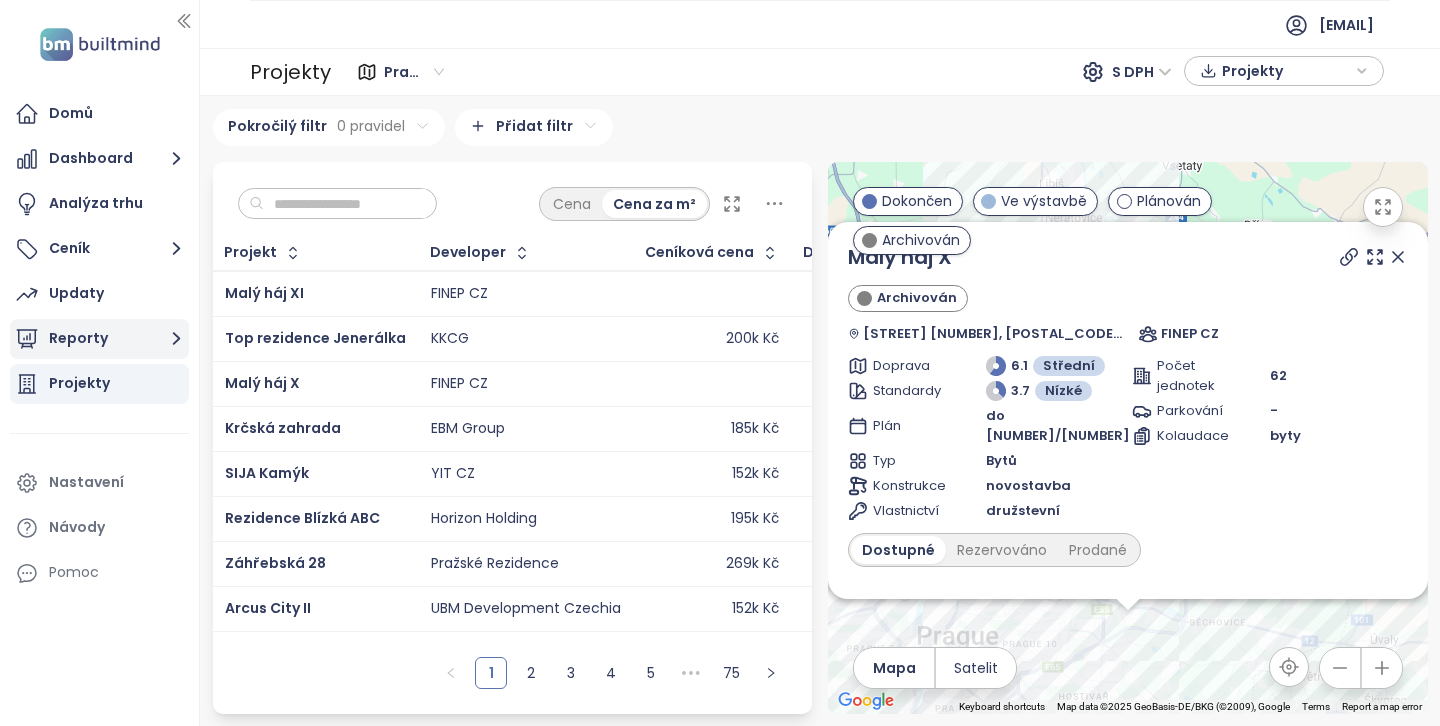 click on "Reporty" at bounding box center [99, 339] 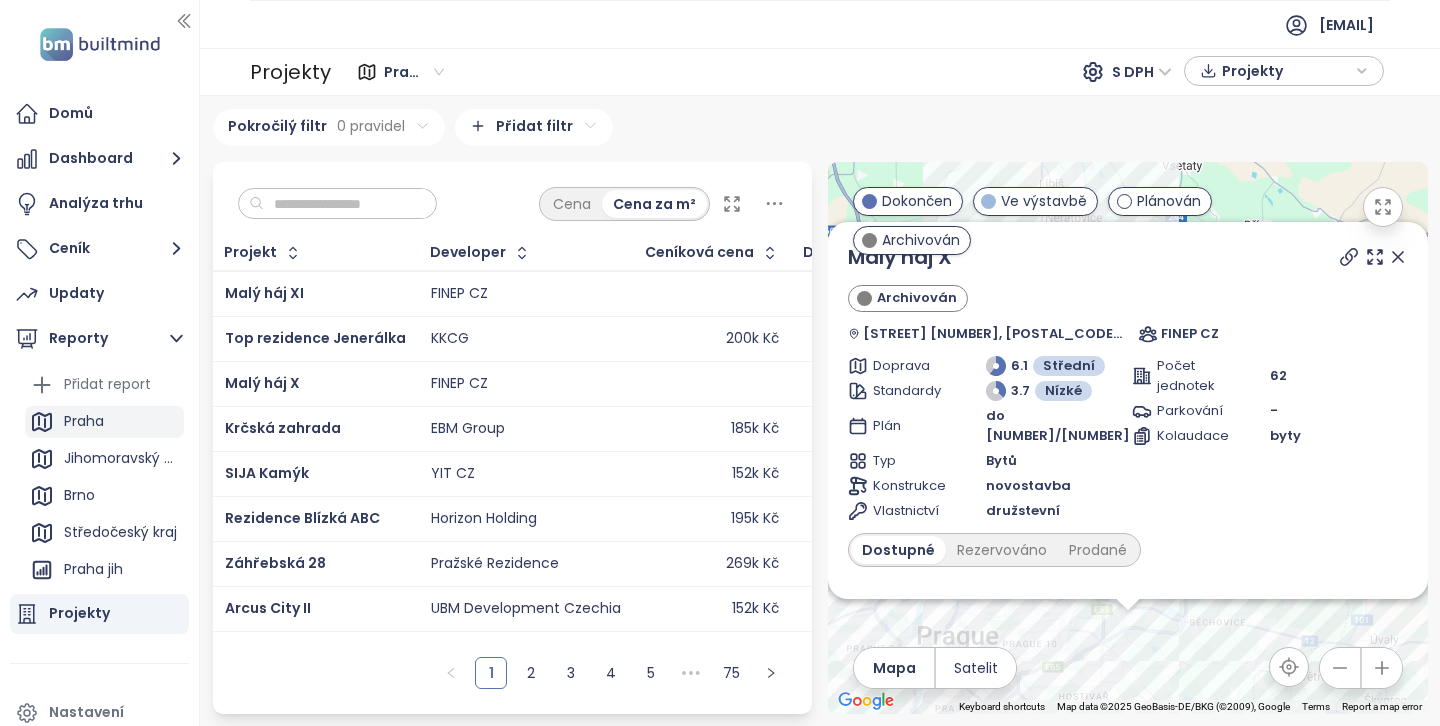 click on "Praha" at bounding box center (84, 421) 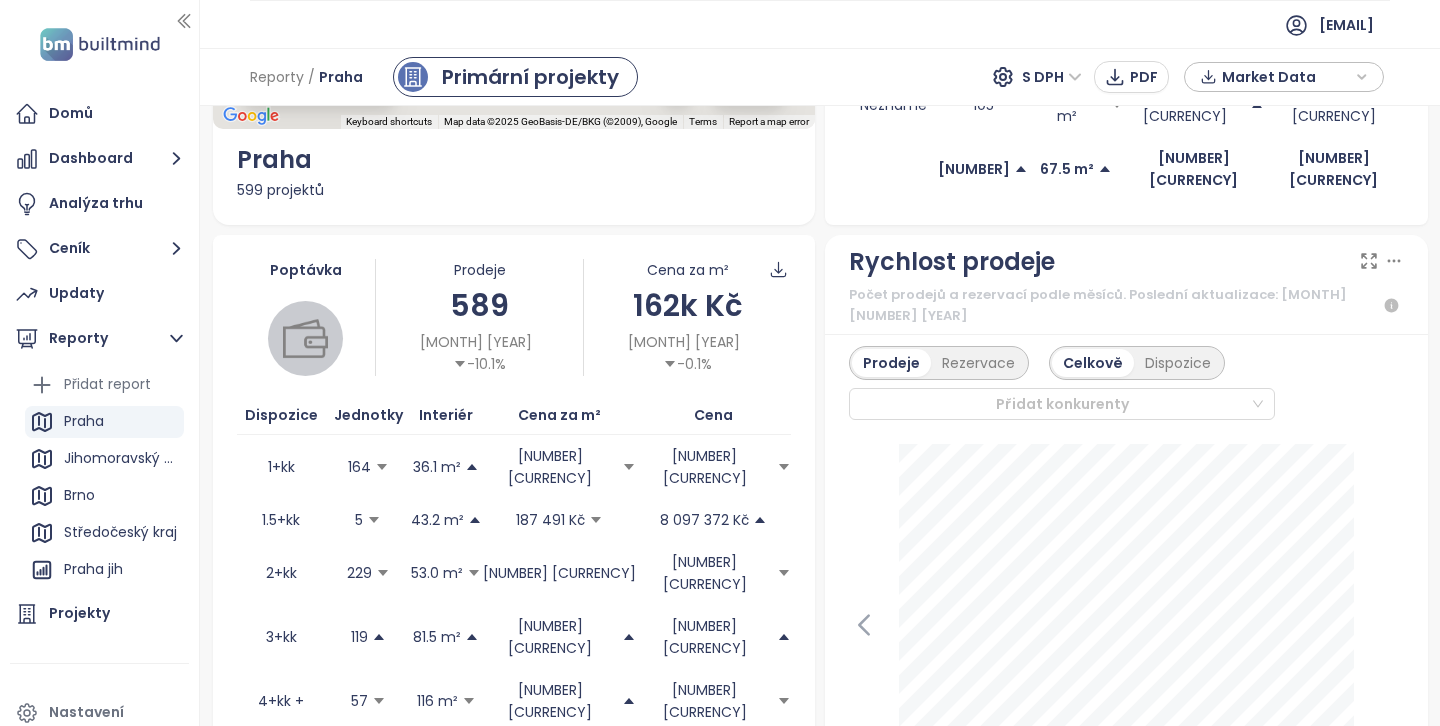 scroll, scrollTop: 551, scrollLeft: 0, axis: vertical 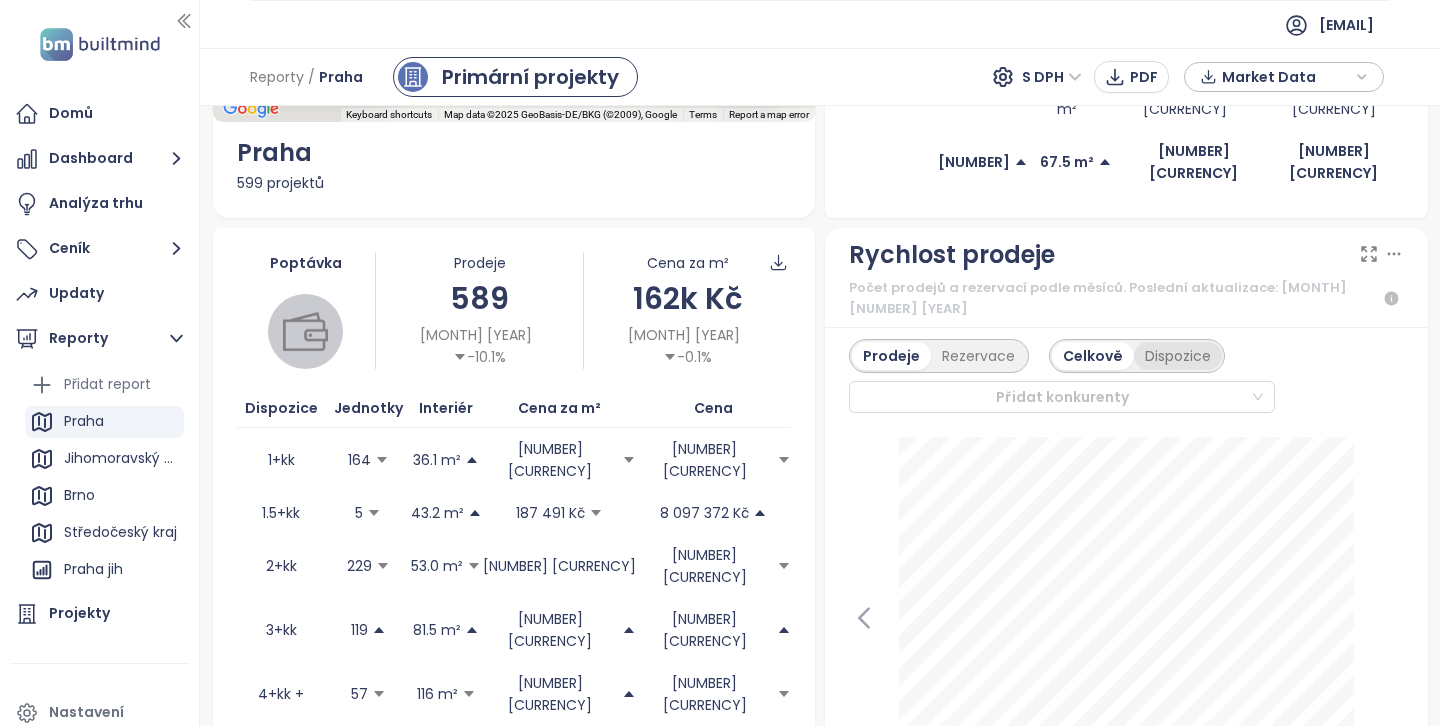 click on "Dispozice" at bounding box center (1178, 356) 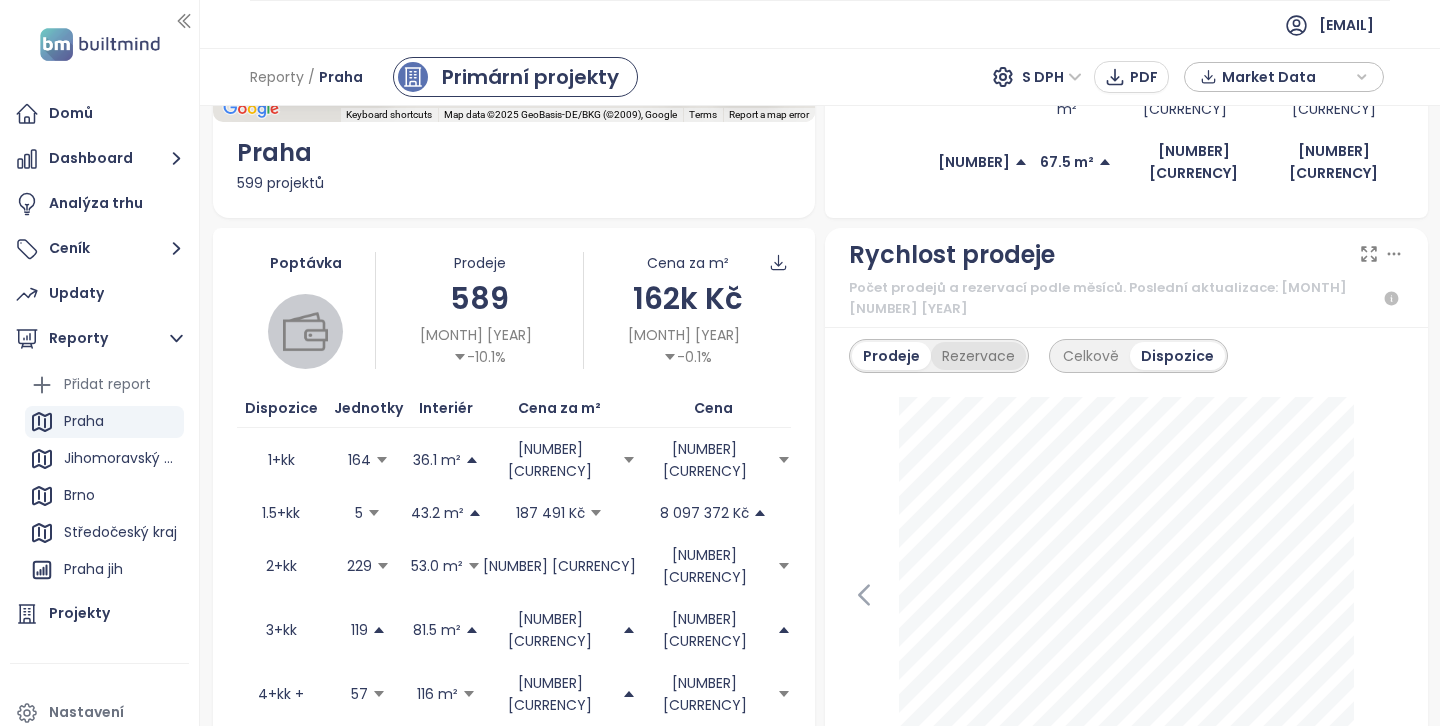 click on "Rezervace" at bounding box center [978, 356] 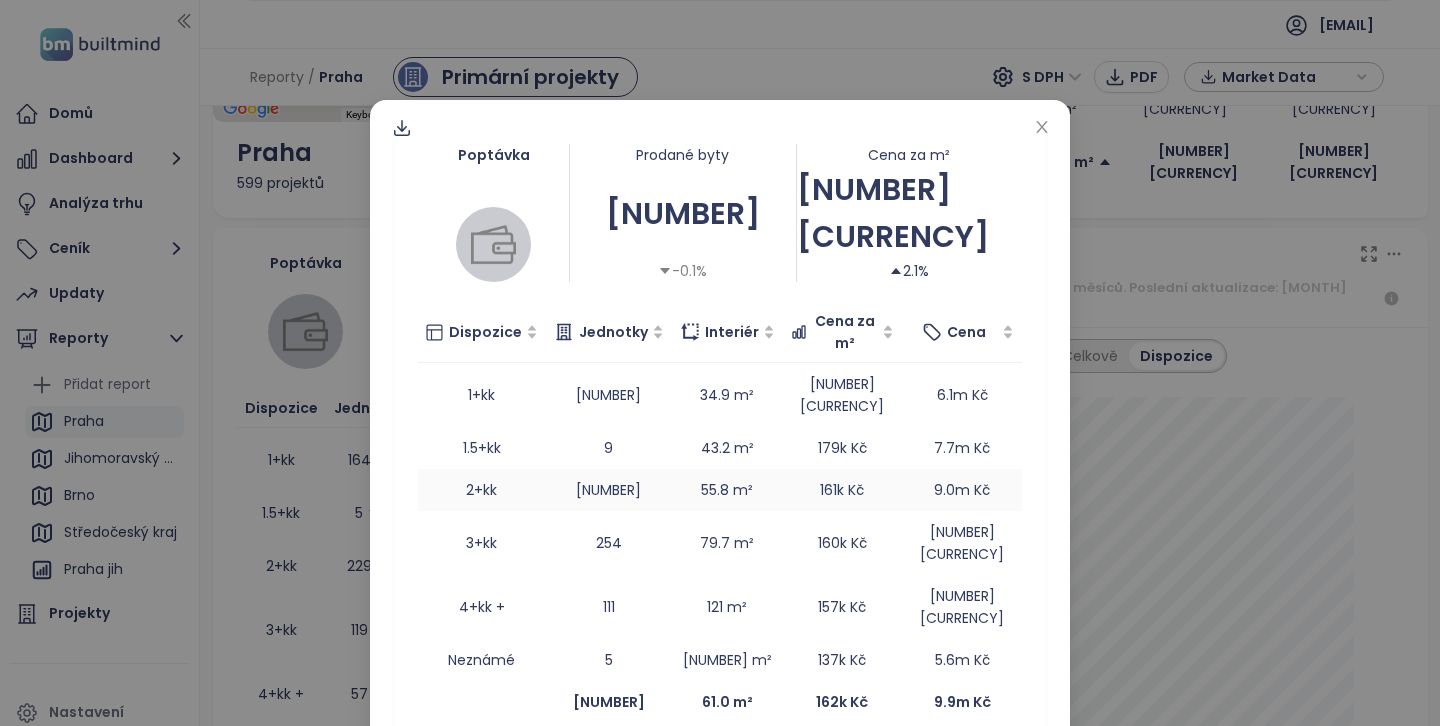 click on "2+kk" at bounding box center [482, 490] 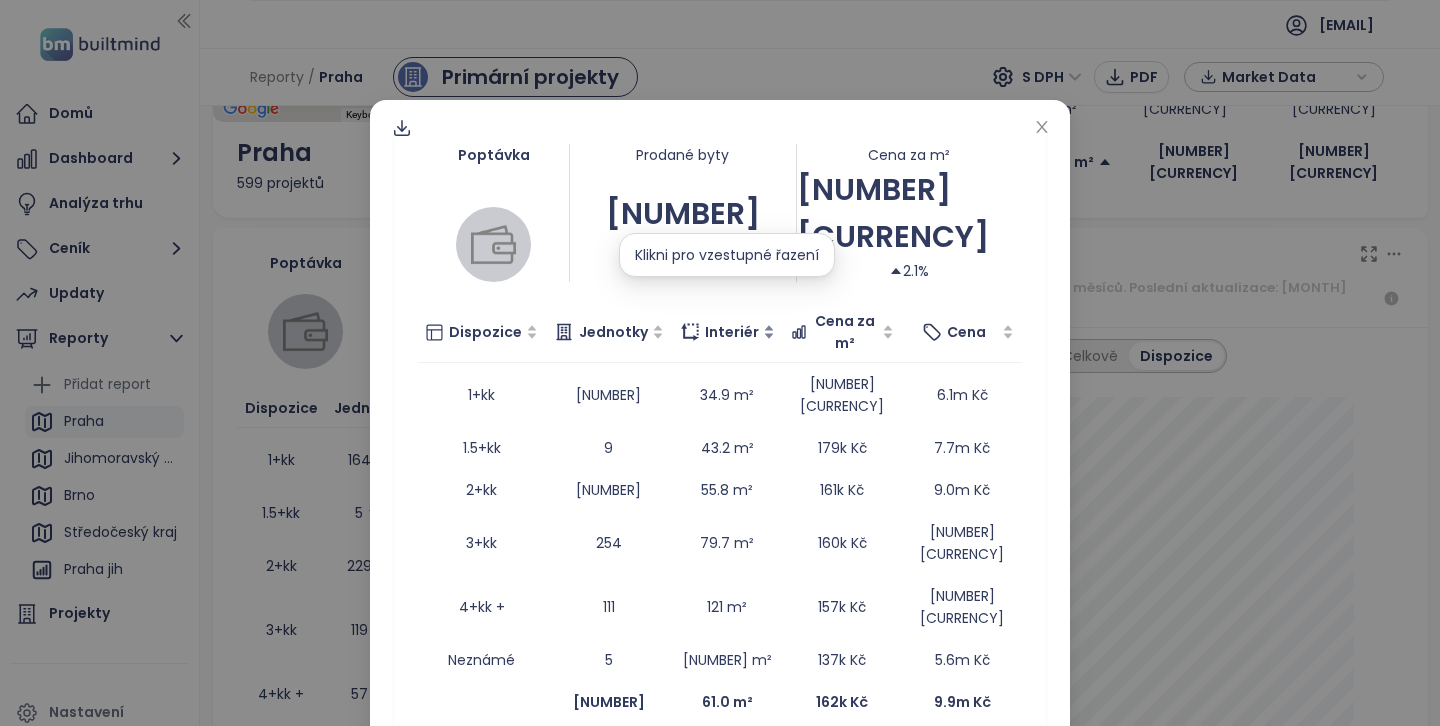 click on "Interiér" at bounding box center [732, 332] 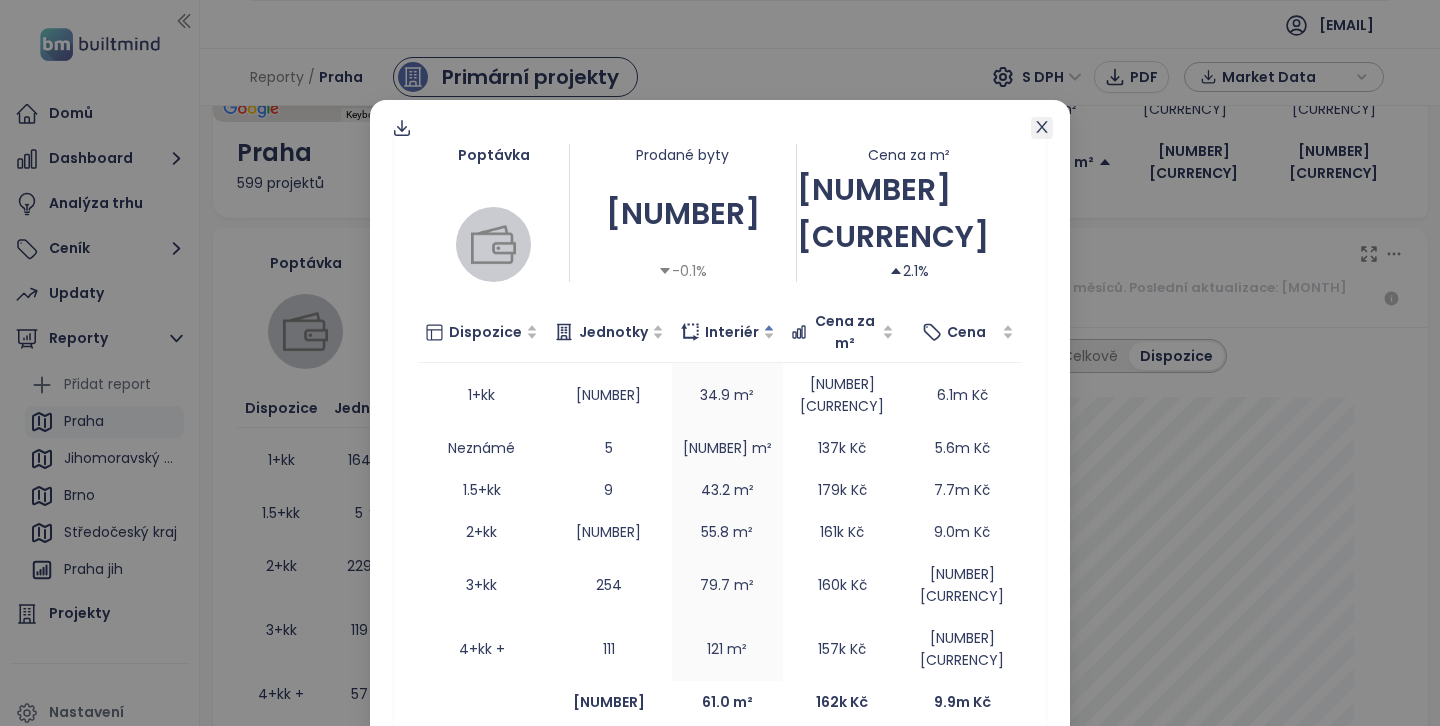 click at bounding box center [1042, 128] 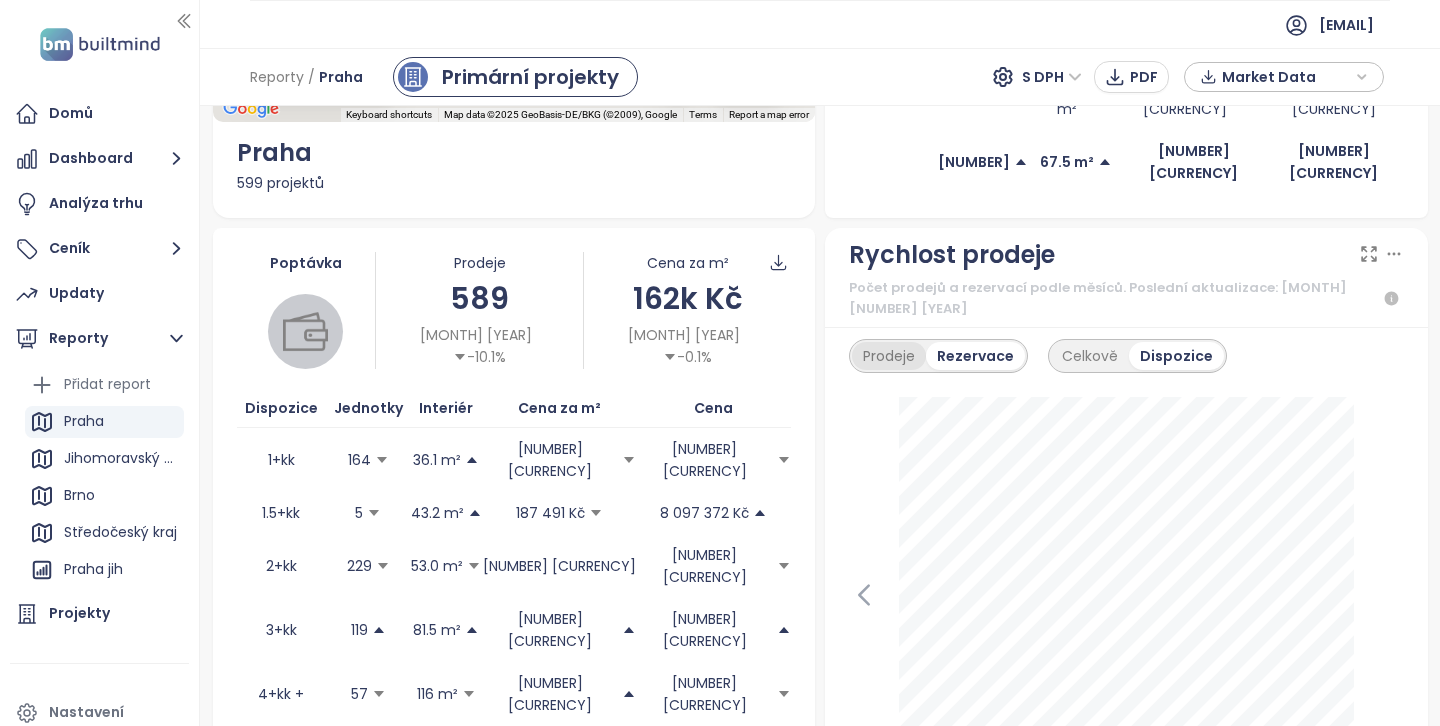 click on "Prodeje" at bounding box center [889, 356] 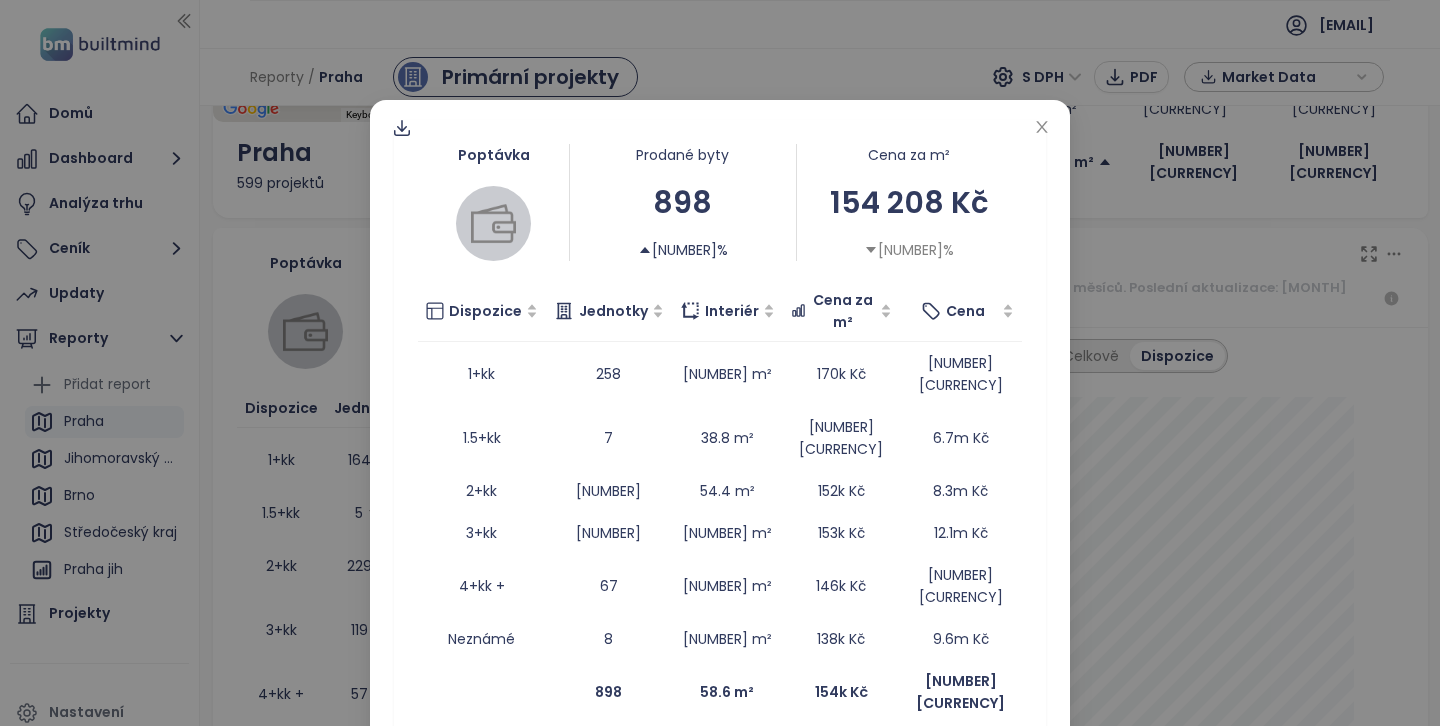 click on "Poptávka Prodané byty [NUMBER] [NUMBER]% Cena za m² [NUMBER] [CURRENCY] [NUMBER]% Dispozice Jednotky Interiér Cena za m² Cena 1+kk [NUMBER] [NUMBER] m² [NUMBER][CURRENCY] [NUMBER][CURRENCY] 1.5+kk [NUMBER] [NUMBER] m² [NUMBER][CURRENCY] [NUMBER][CURRENCY] 2+kk [NUMBER] [NUMBER] m² [NUMBER][CURRENCY] [NUMBER][CURRENCY] 3+kk [NUMBER] [NUMBER] m² [NUMBER][CURRENCY] [NUMBER][CURRENCY] 4+kk + [NUMBER] [NUMBER] m² [NUMBER][CURRENCY] [NUMBER][CURRENCY] Neznámé [NUMBER] [NUMBER] m² [NUMBER][CURRENCY] [NUMBER][CURRENCY] [NUMBER] [NUMBER] m² [NUMBER][CURRENCY] [NUMBER][CURRENCY]" at bounding box center [720, 434] 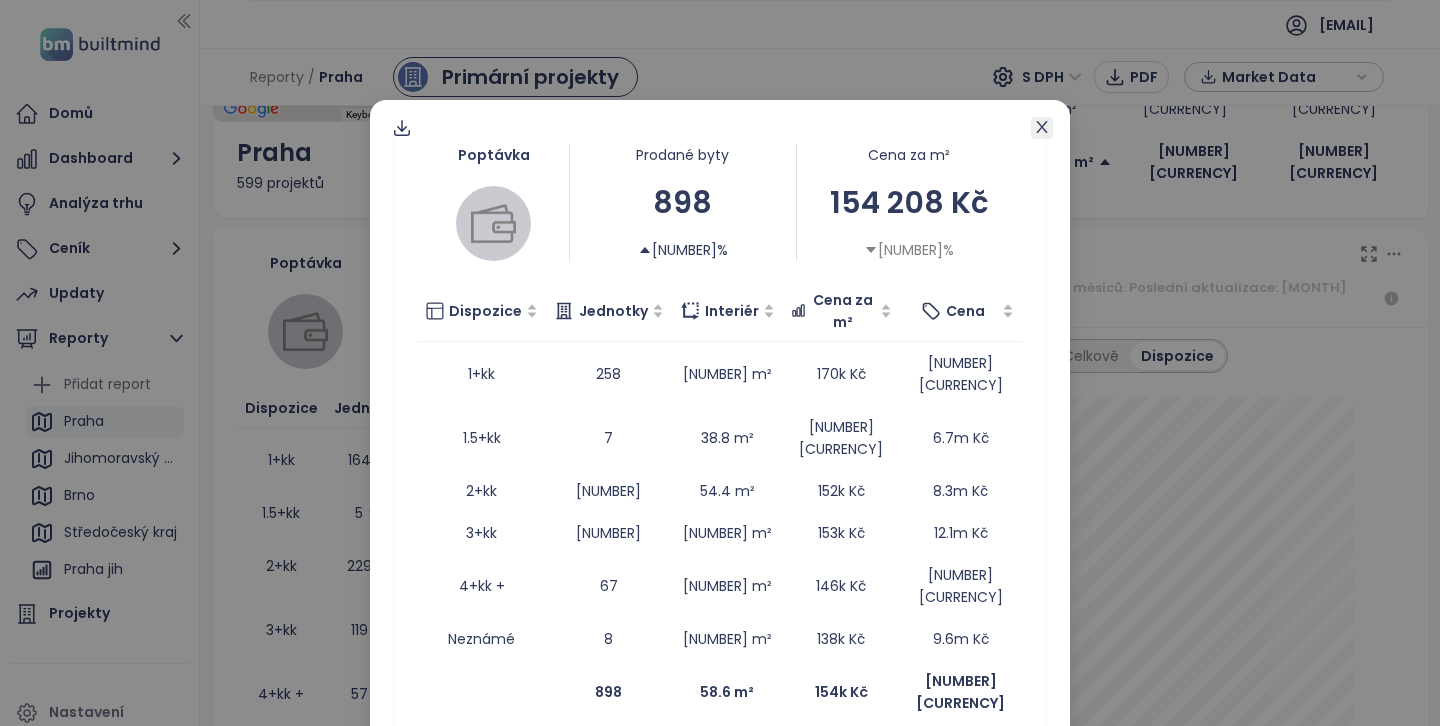 click 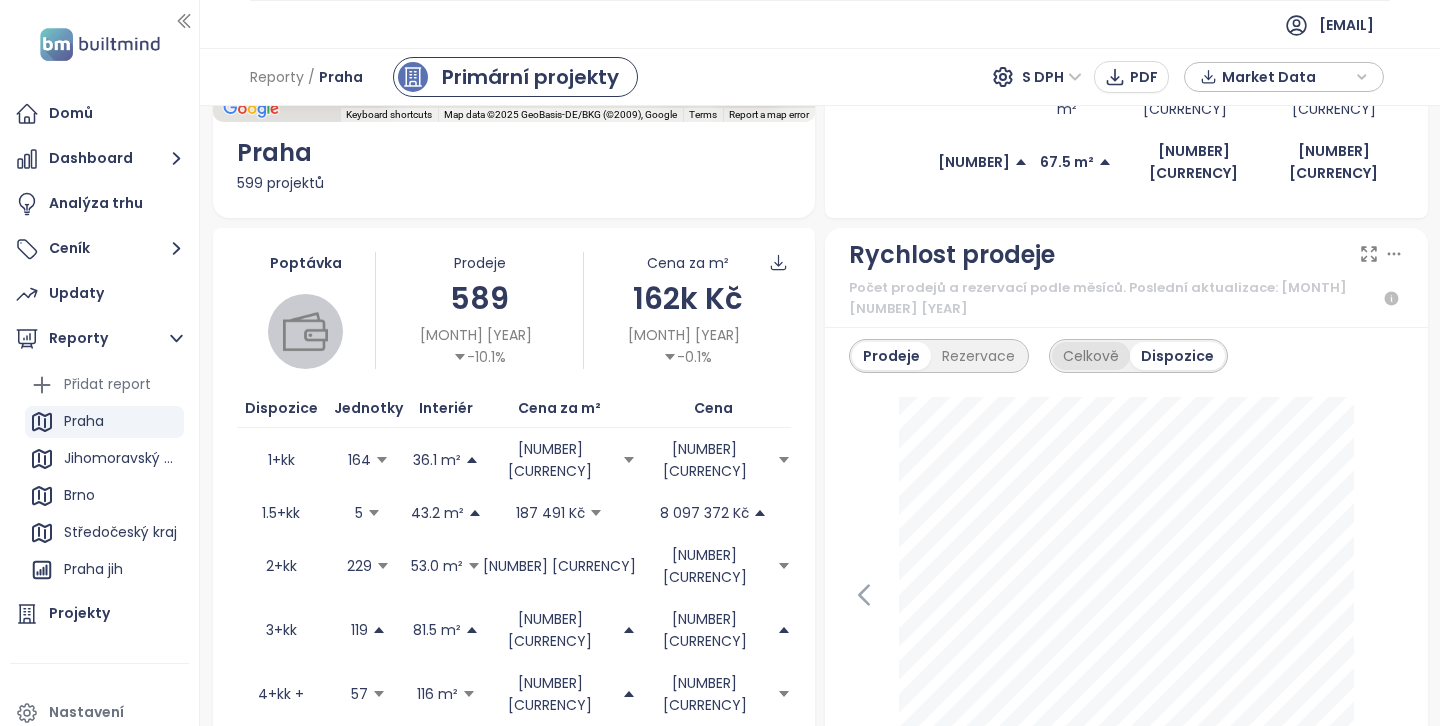 click on "Celkově" at bounding box center (1091, 356) 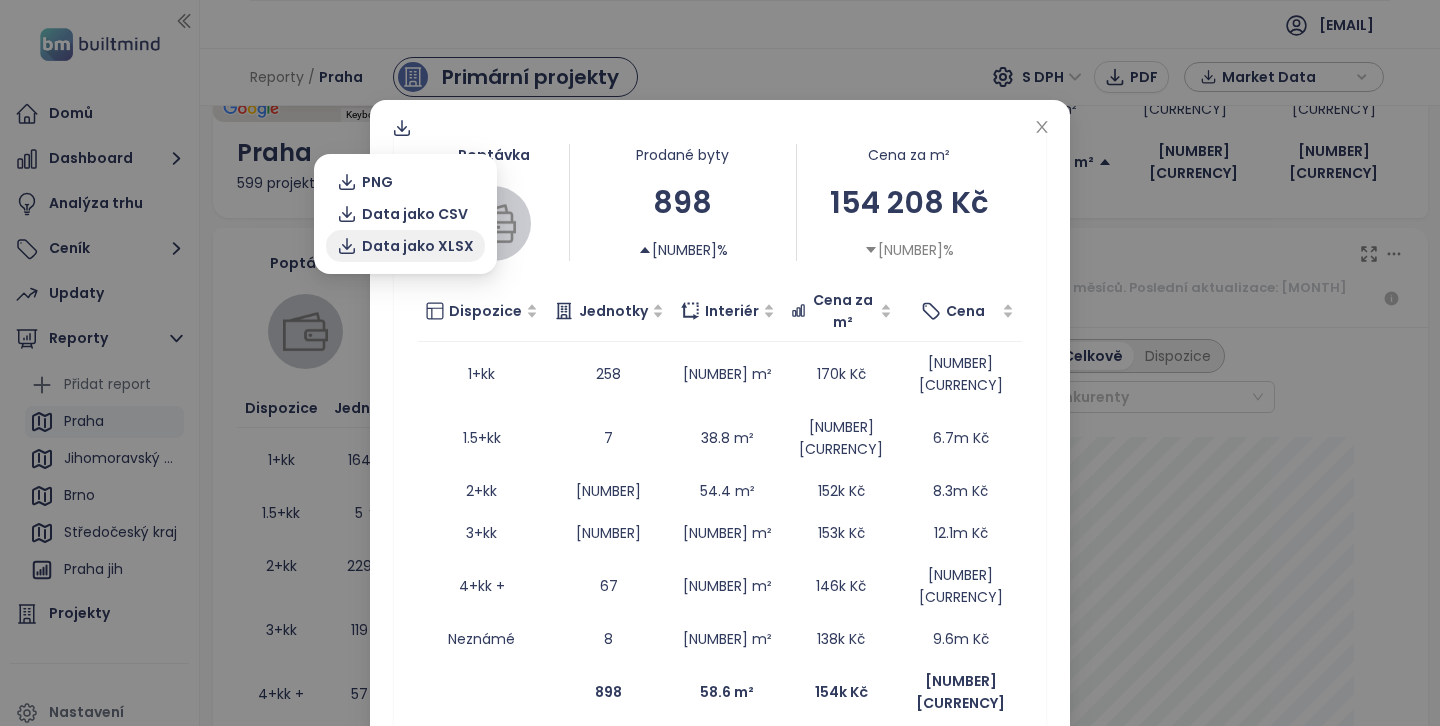 click on "Data jako XLSX" at bounding box center (418, 246) 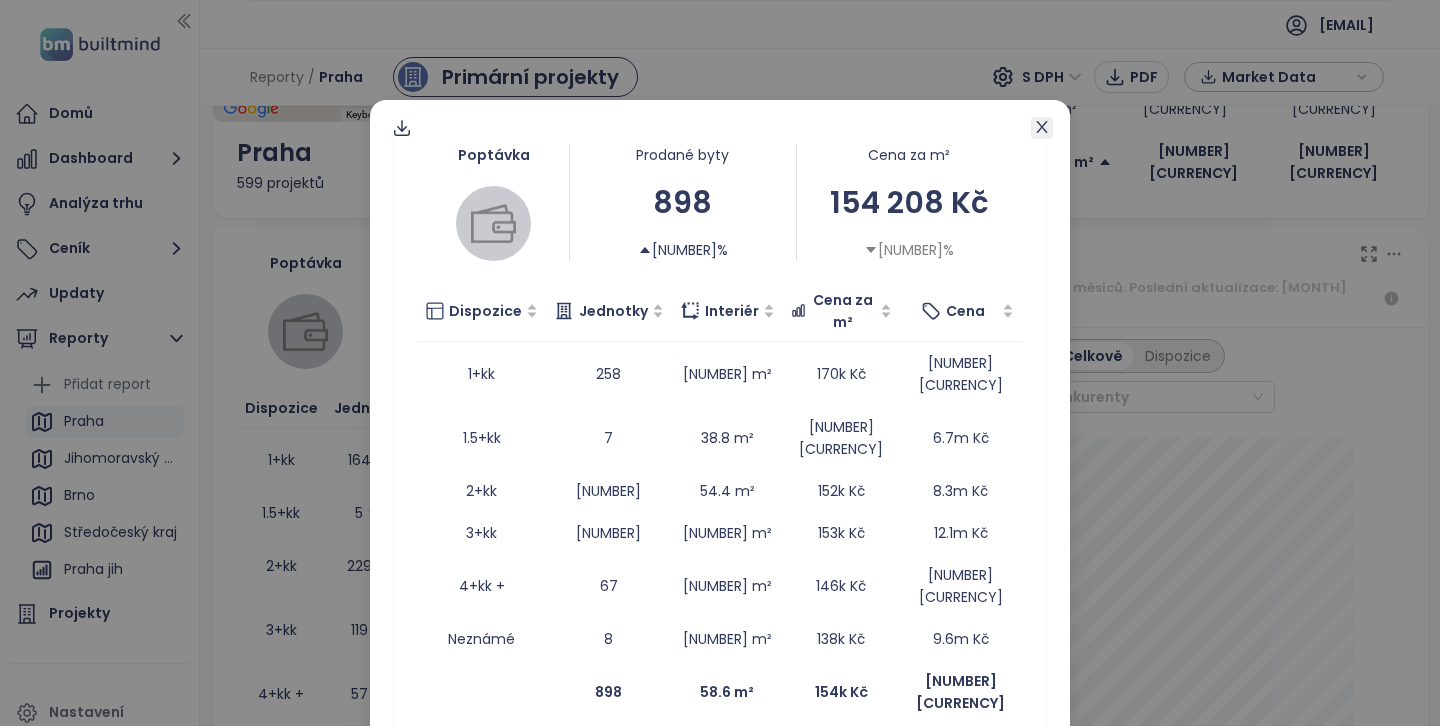 click at bounding box center [1042, 128] 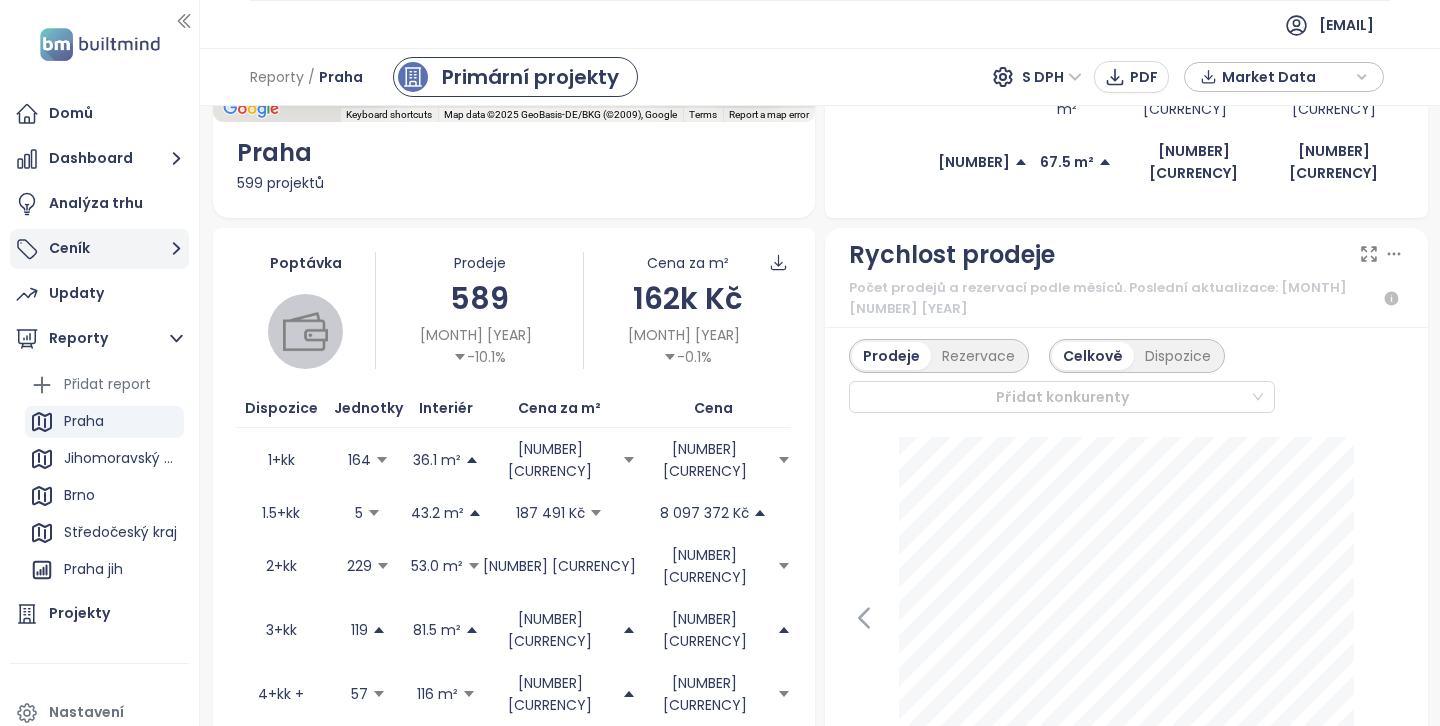 click on "Ceník" at bounding box center (99, 249) 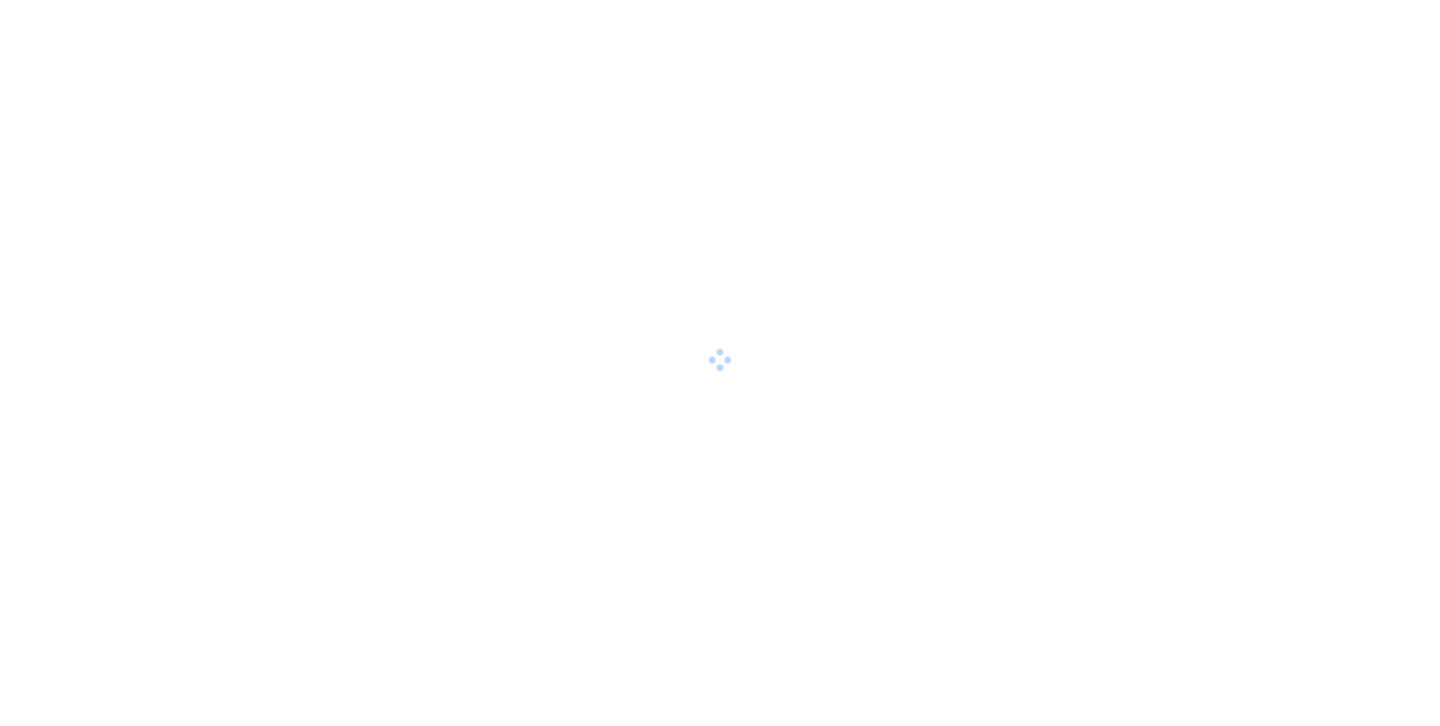 scroll, scrollTop: 0, scrollLeft: 0, axis: both 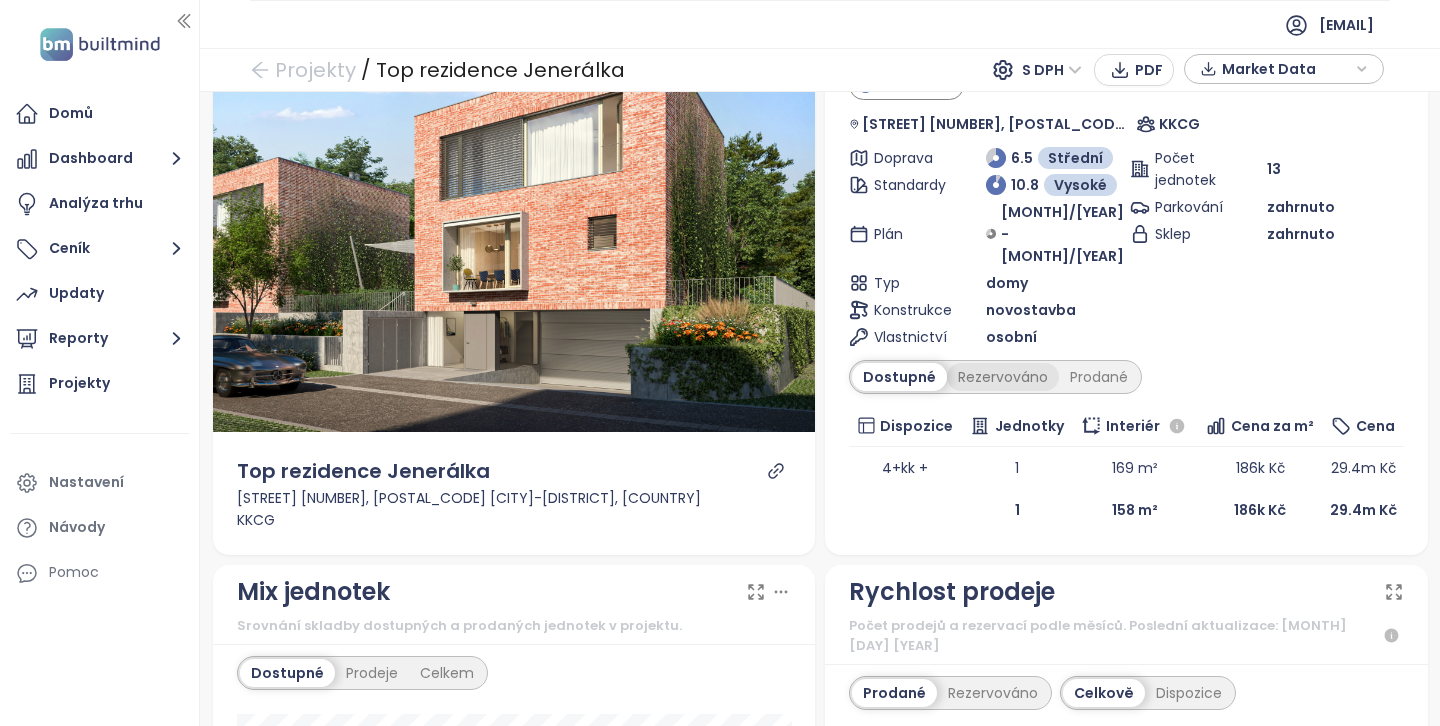 click on "Rezervováno" at bounding box center [1003, 377] 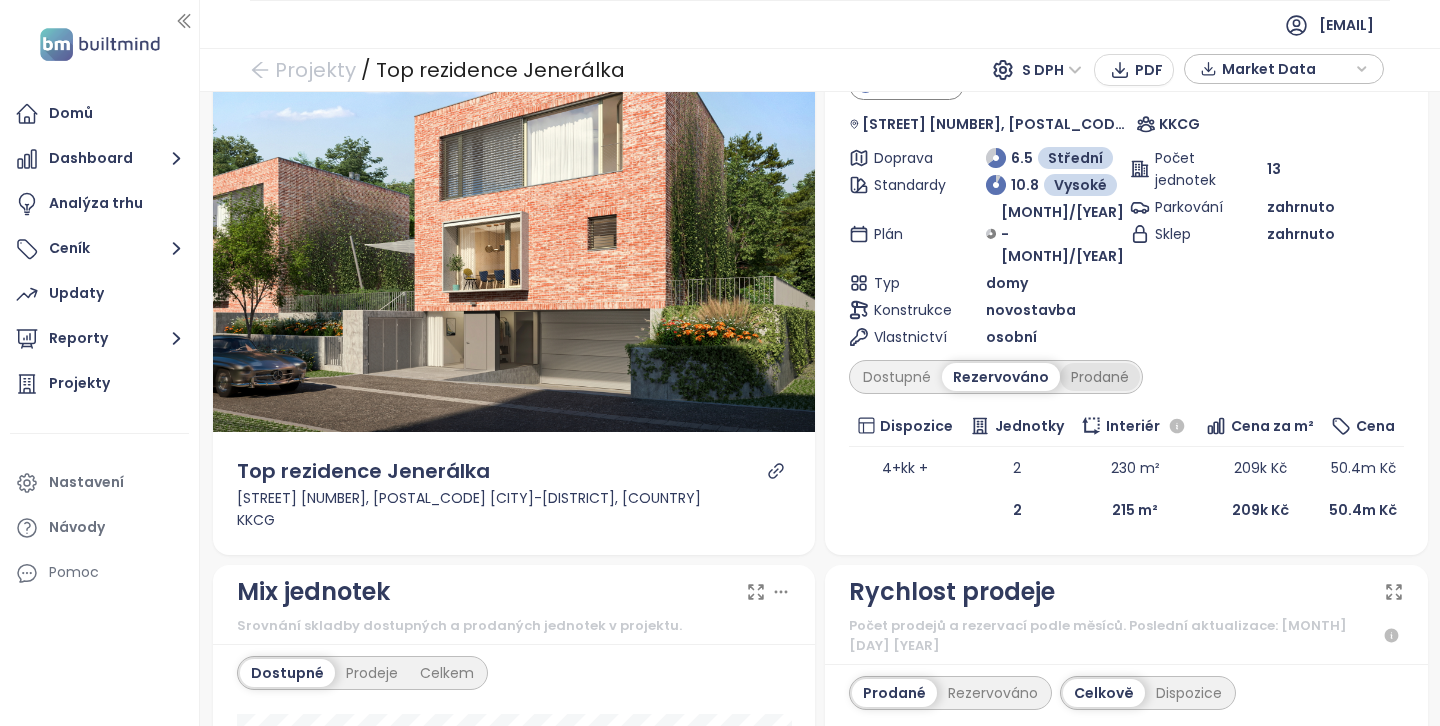click on "Prodané" at bounding box center (1100, 377) 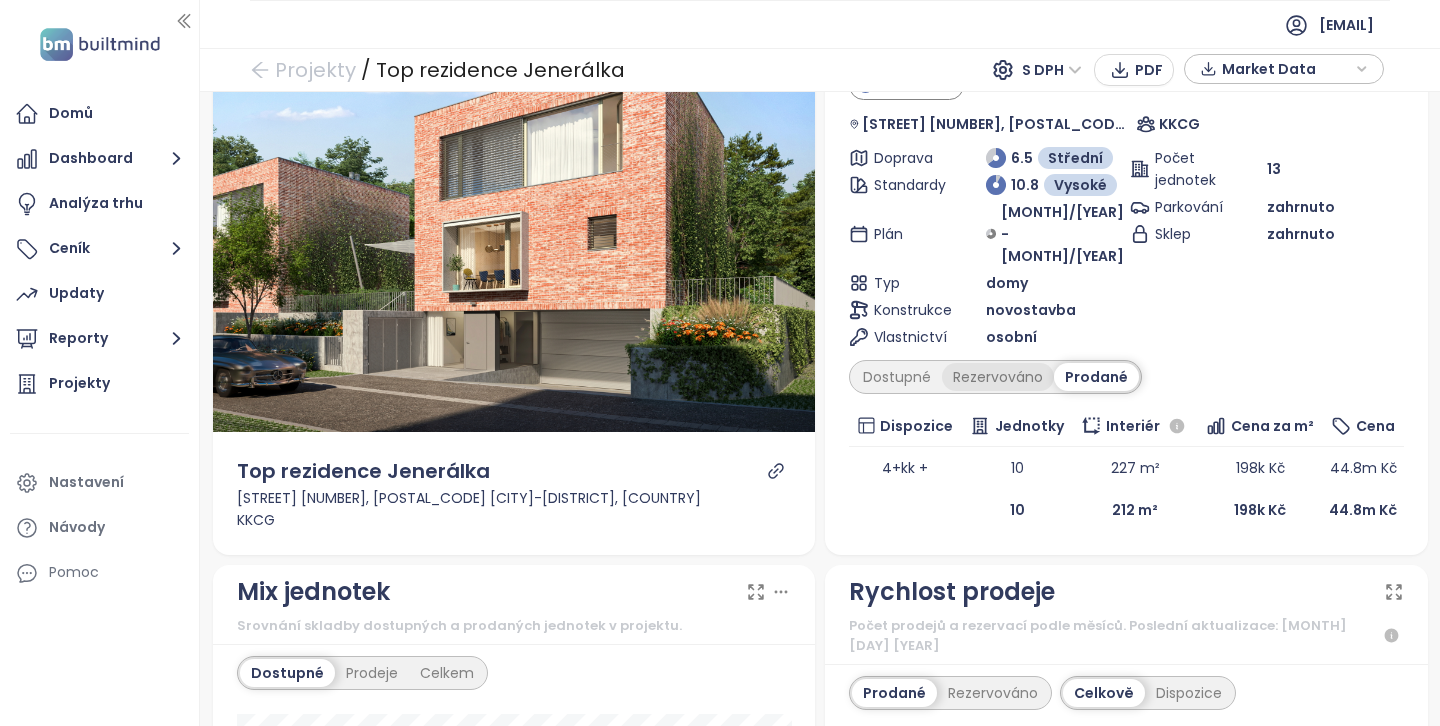 click on "Rezervováno" at bounding box center (998, 377) 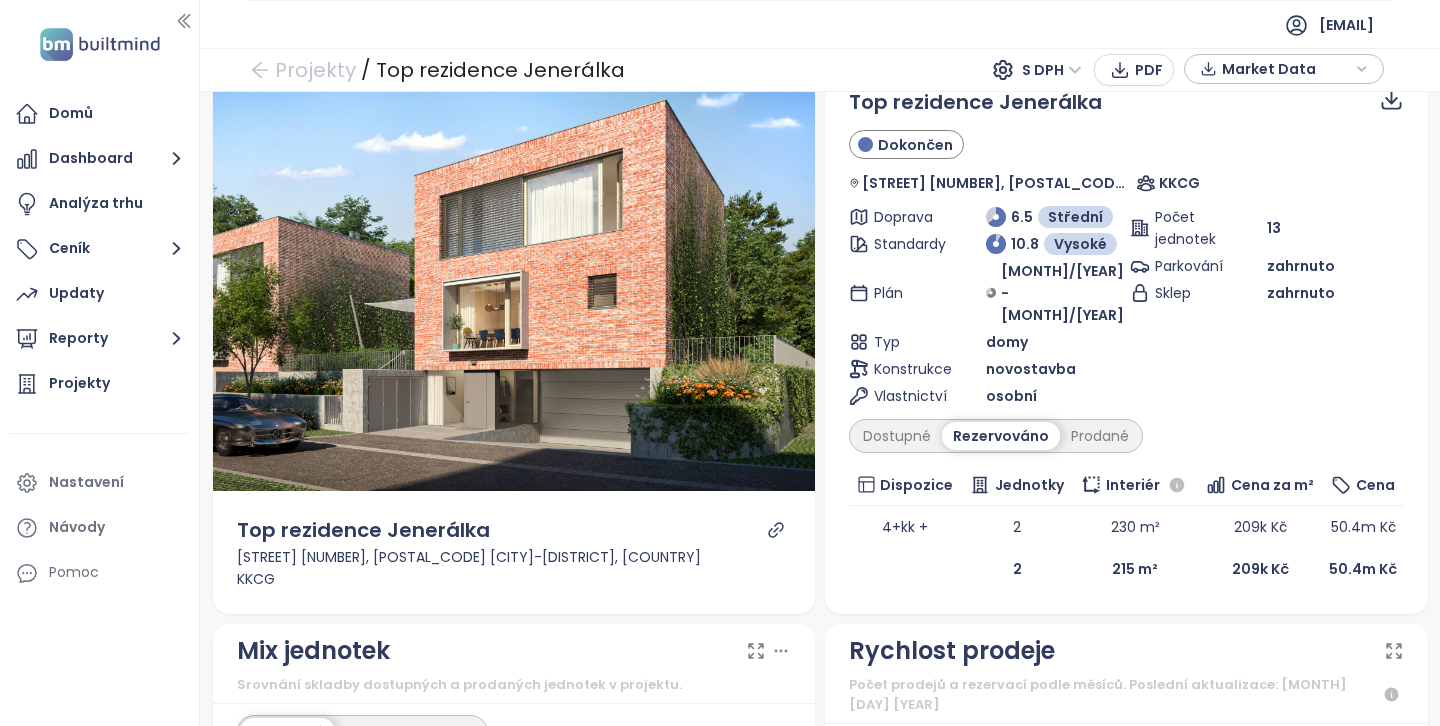 scroll, scrollTop: 0, scrollLeft: 0, axis: both 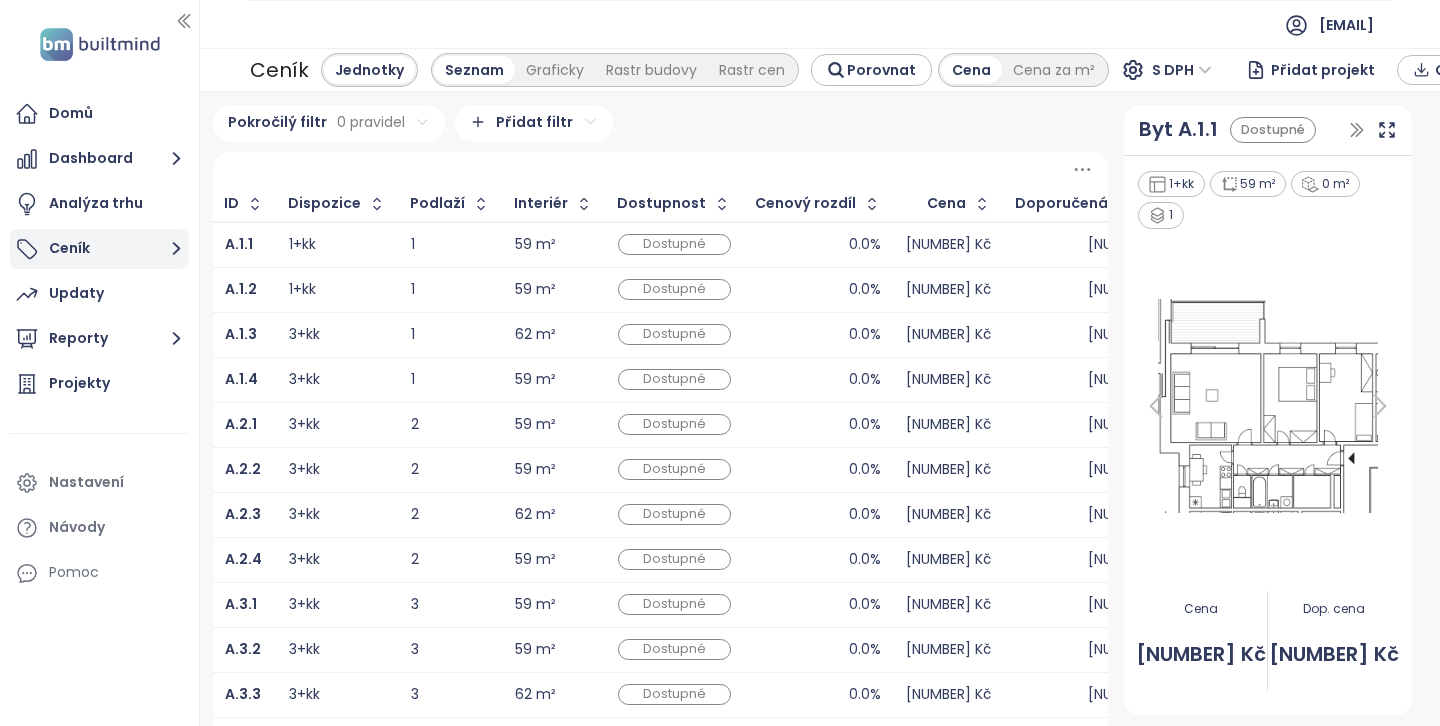 click on "Ceník" at bounding box center [99, 249] 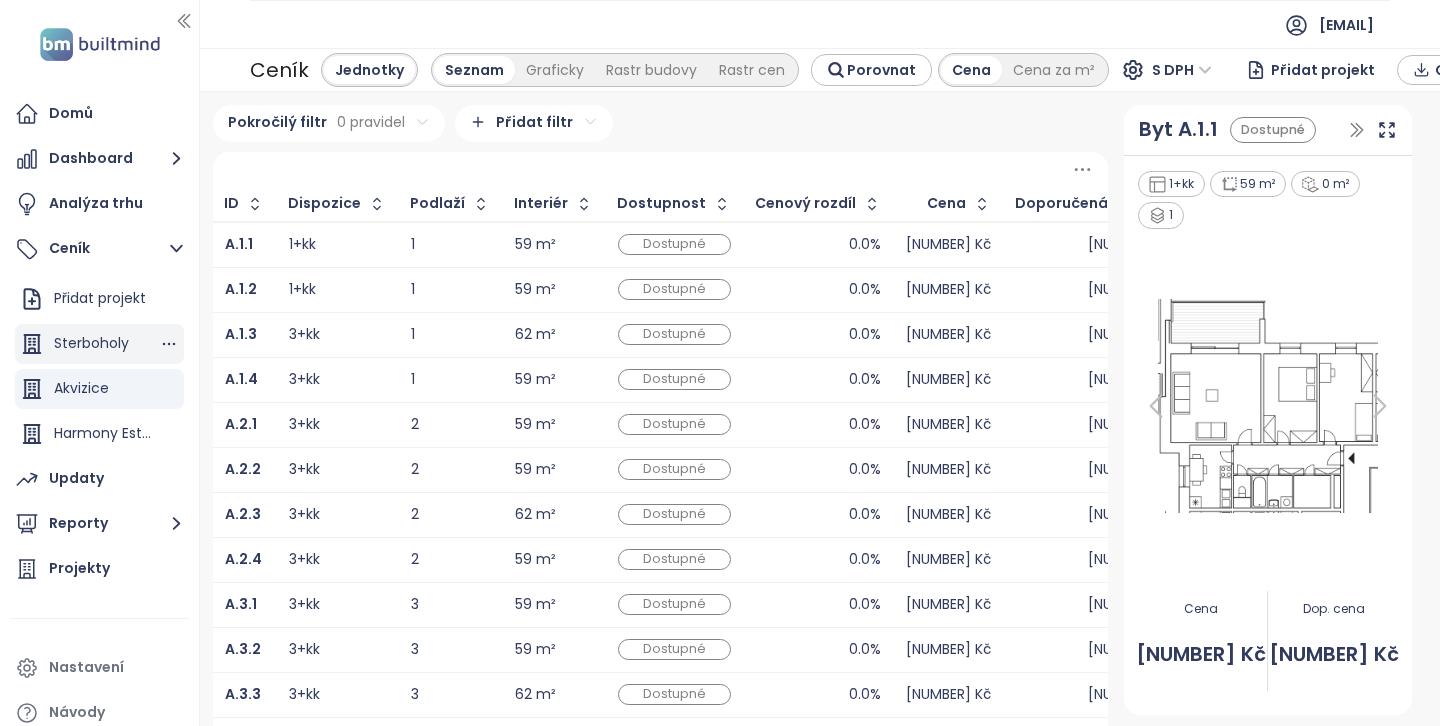 click on "Sterboholy" at bounding box center [99, 344] 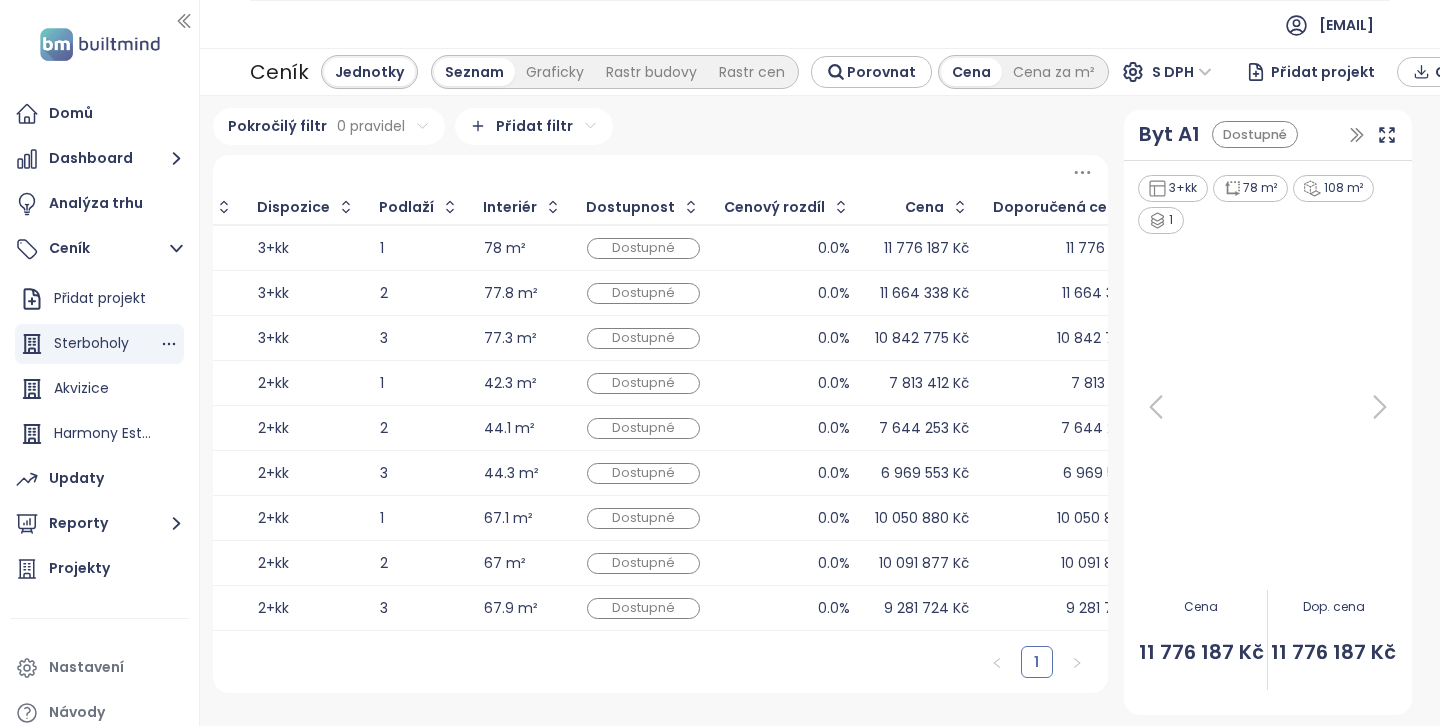 scroll, scrollTop: 0, scrollLeft: 53, axis: horizontal 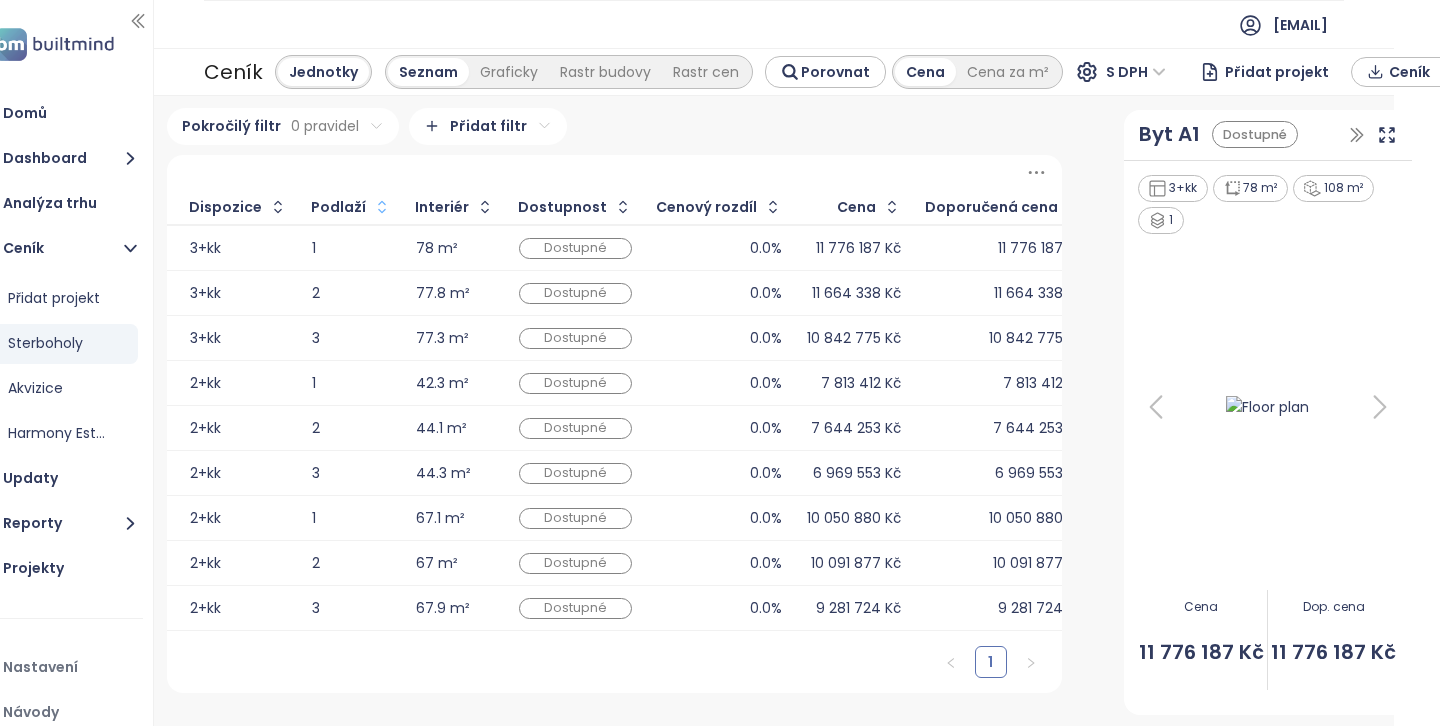 click 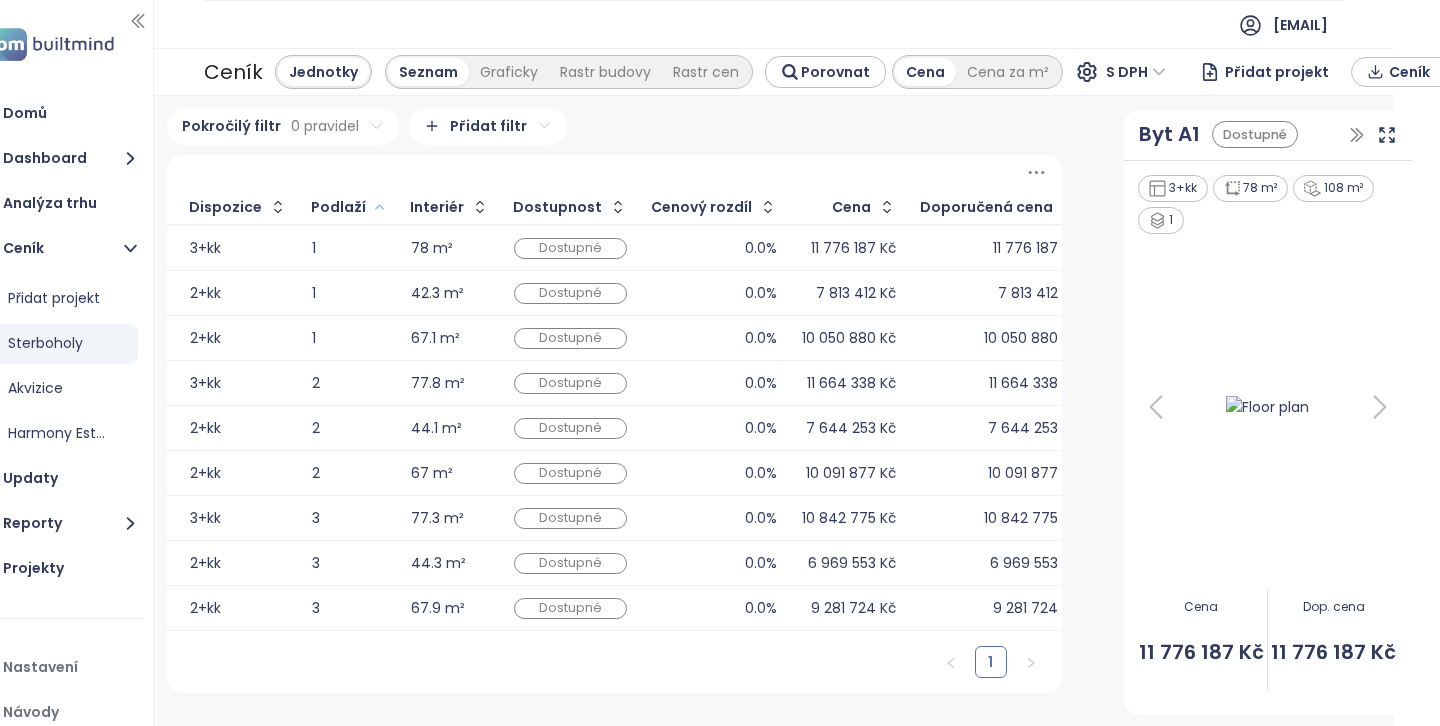 scroll, scrollTop: 0, scrollLeft: 48, axis: horizontal 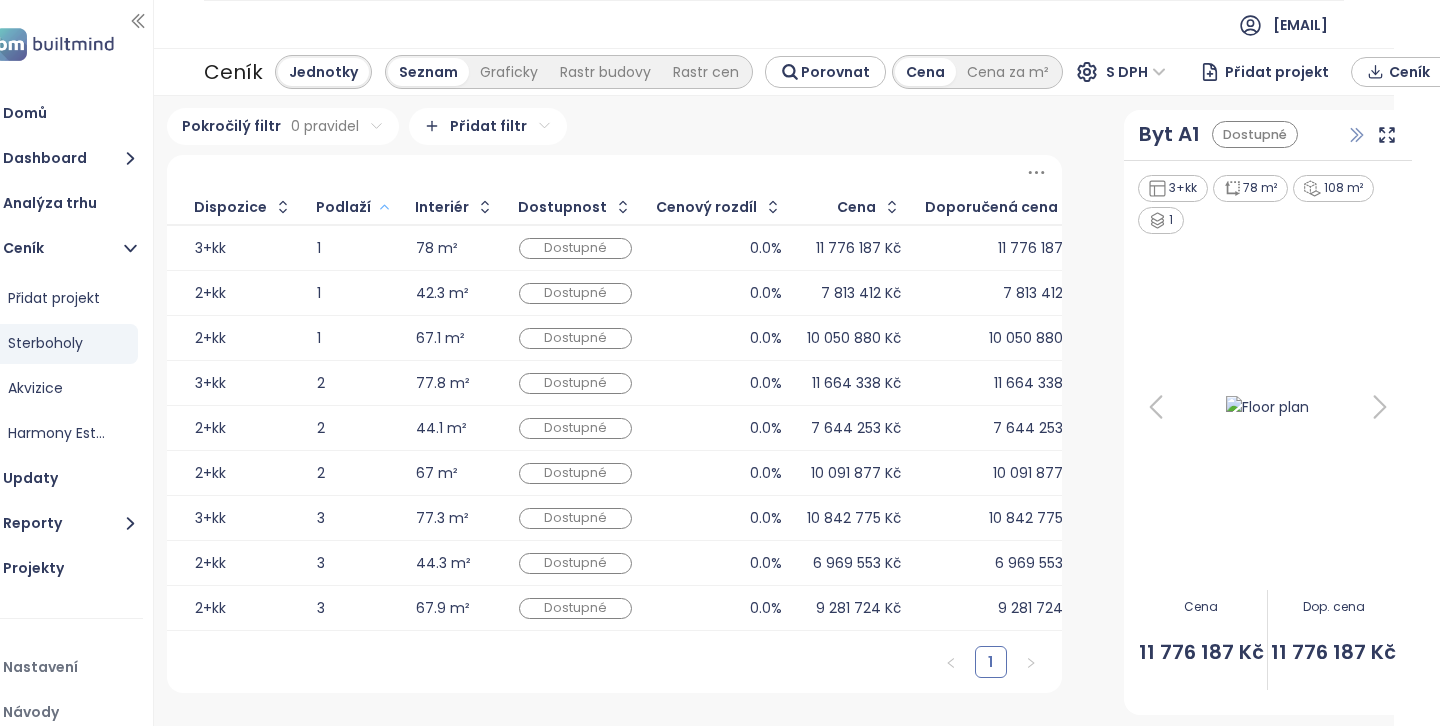 click 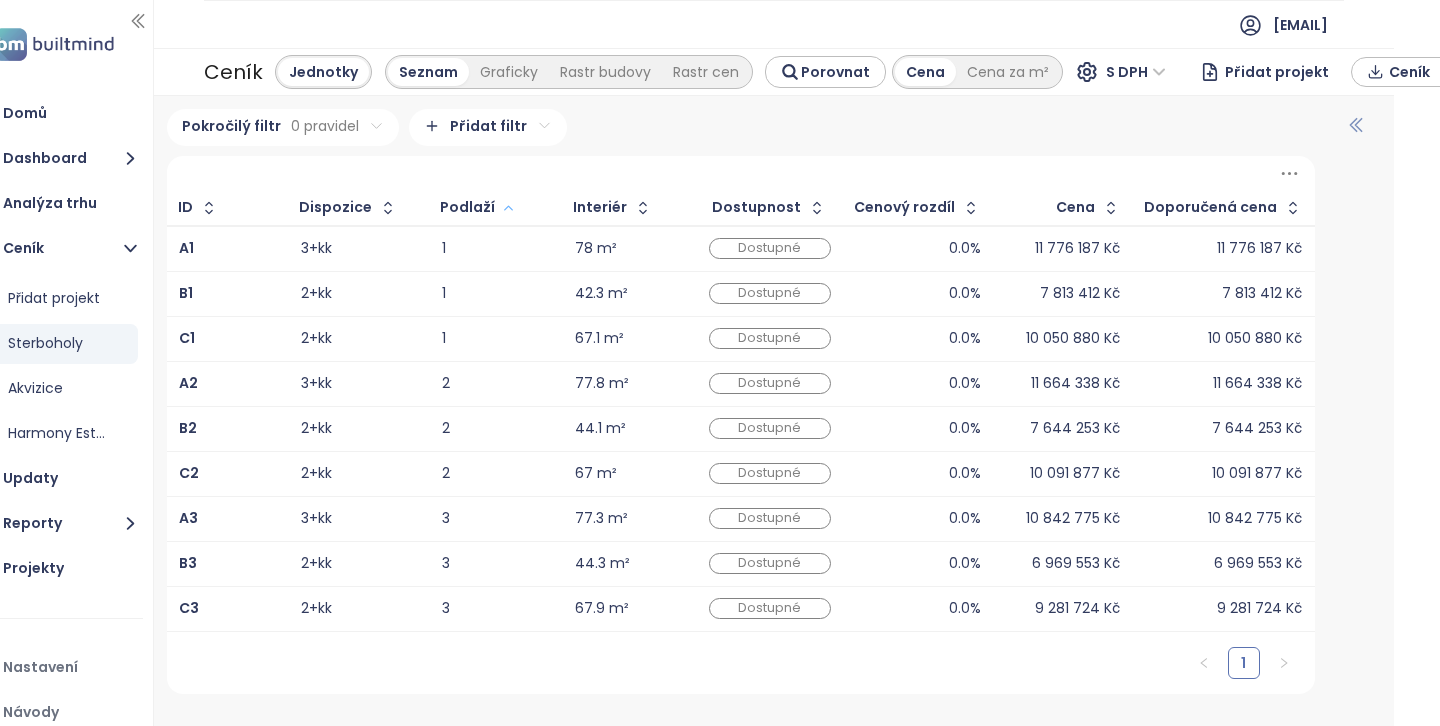 click 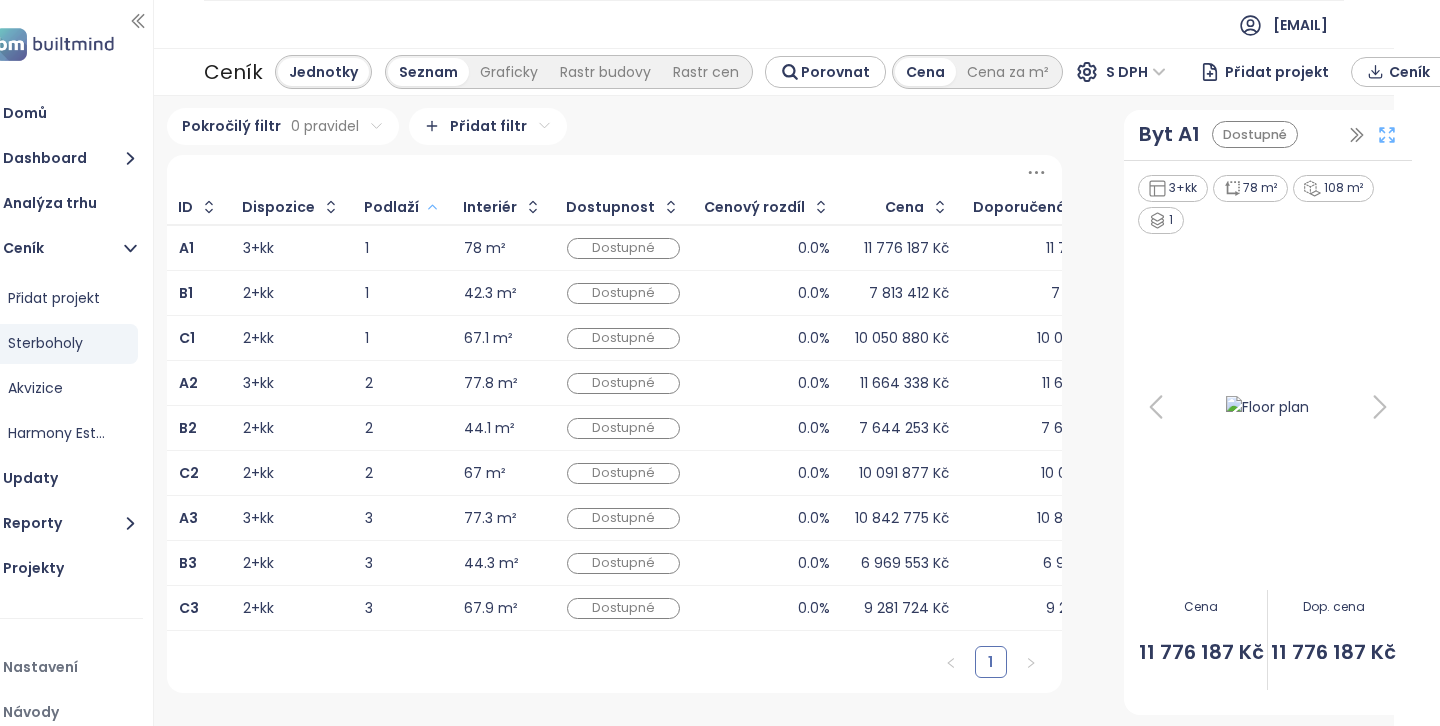 click 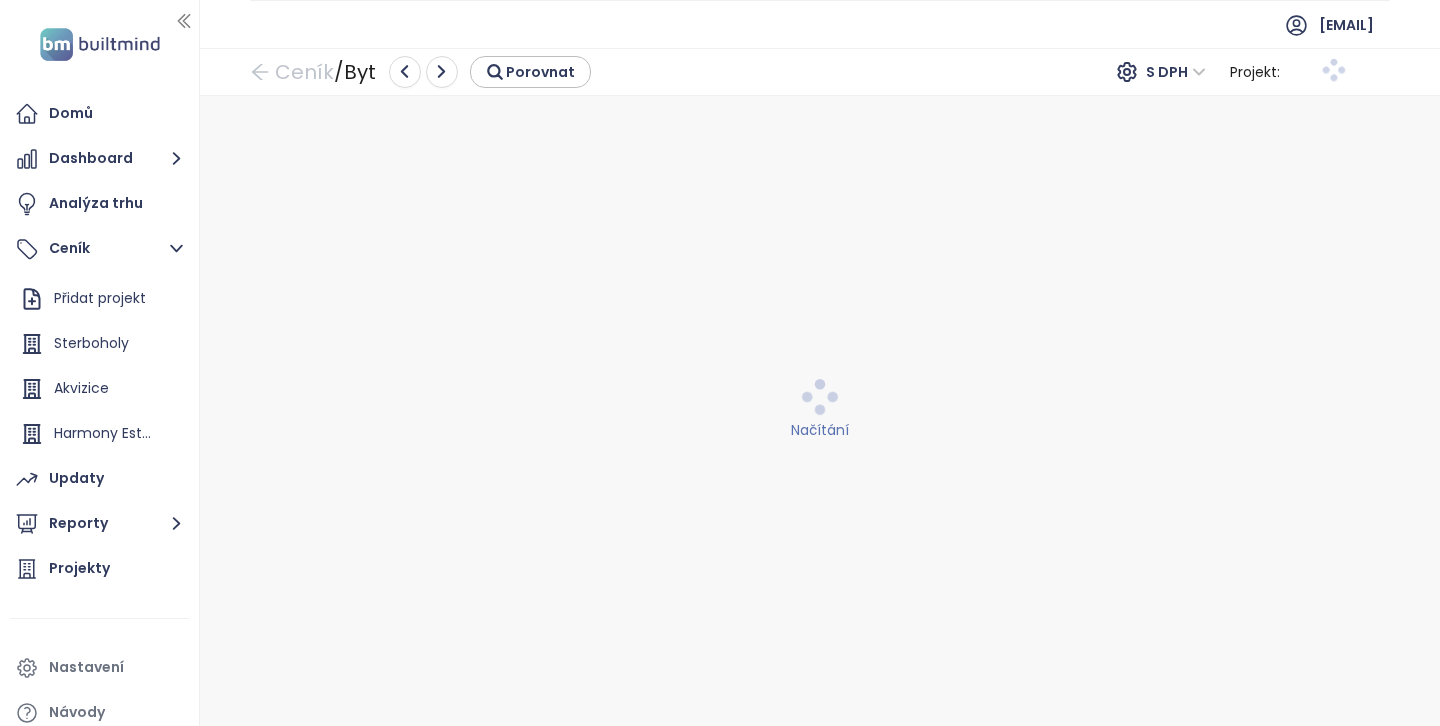 scroll, scrollTop: 0, scrollLeft: 0, axis: both 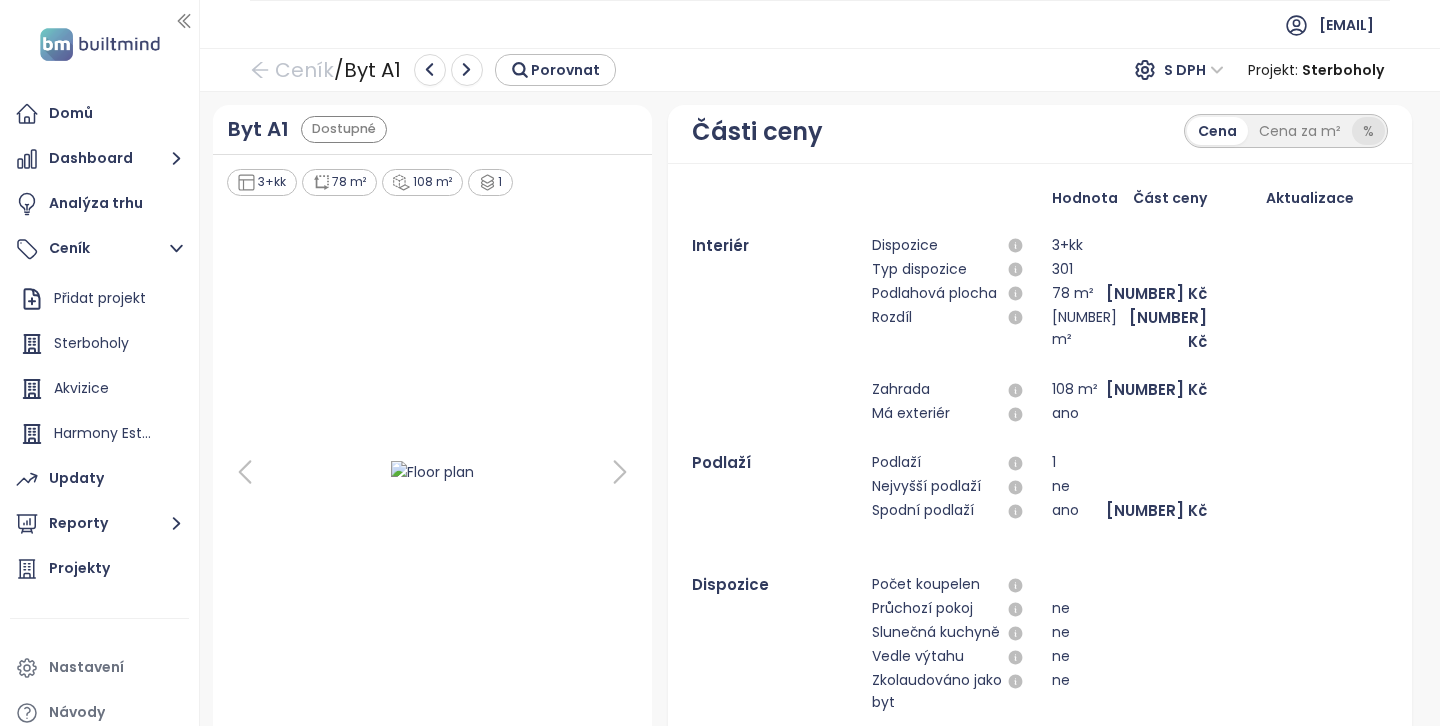click on "%" at bounding box center (1368, 131) 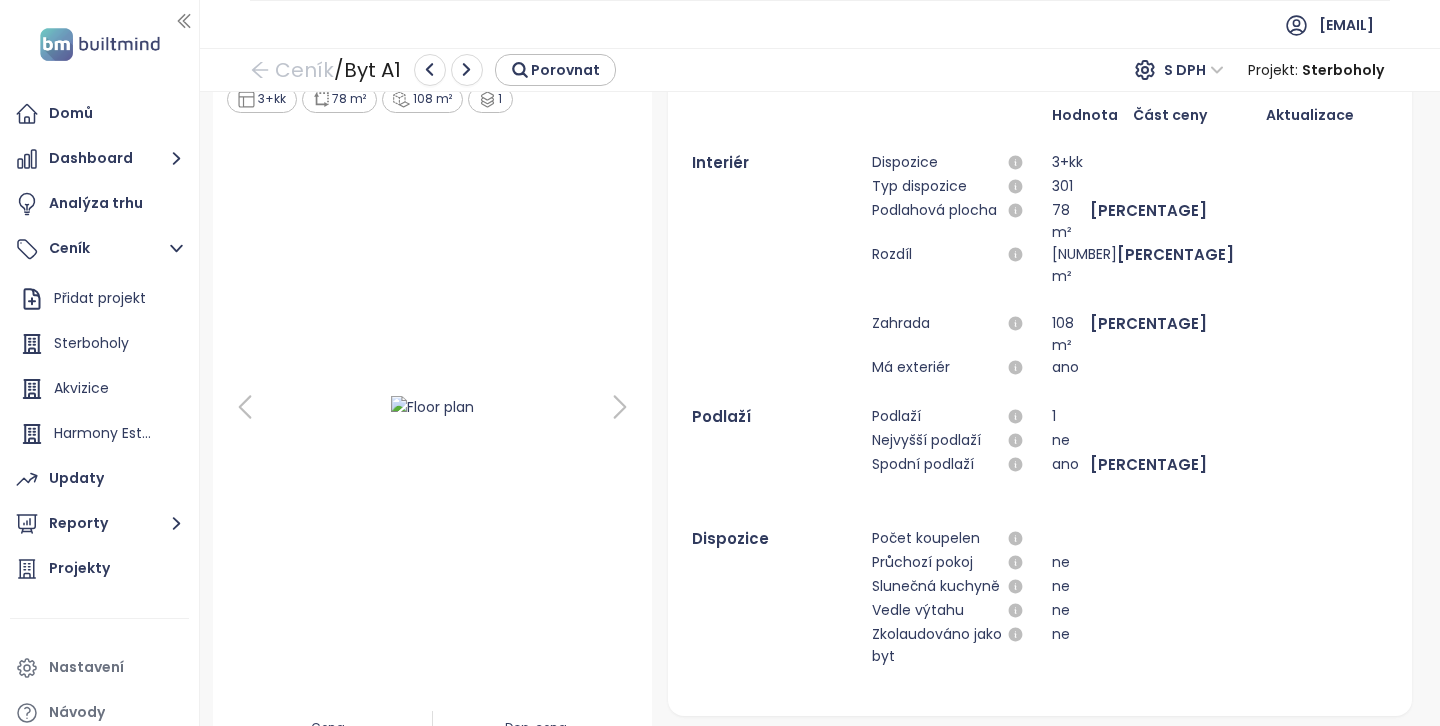 scroll, scrollTop: 55, scrollLeft: 0, axis: vertical 